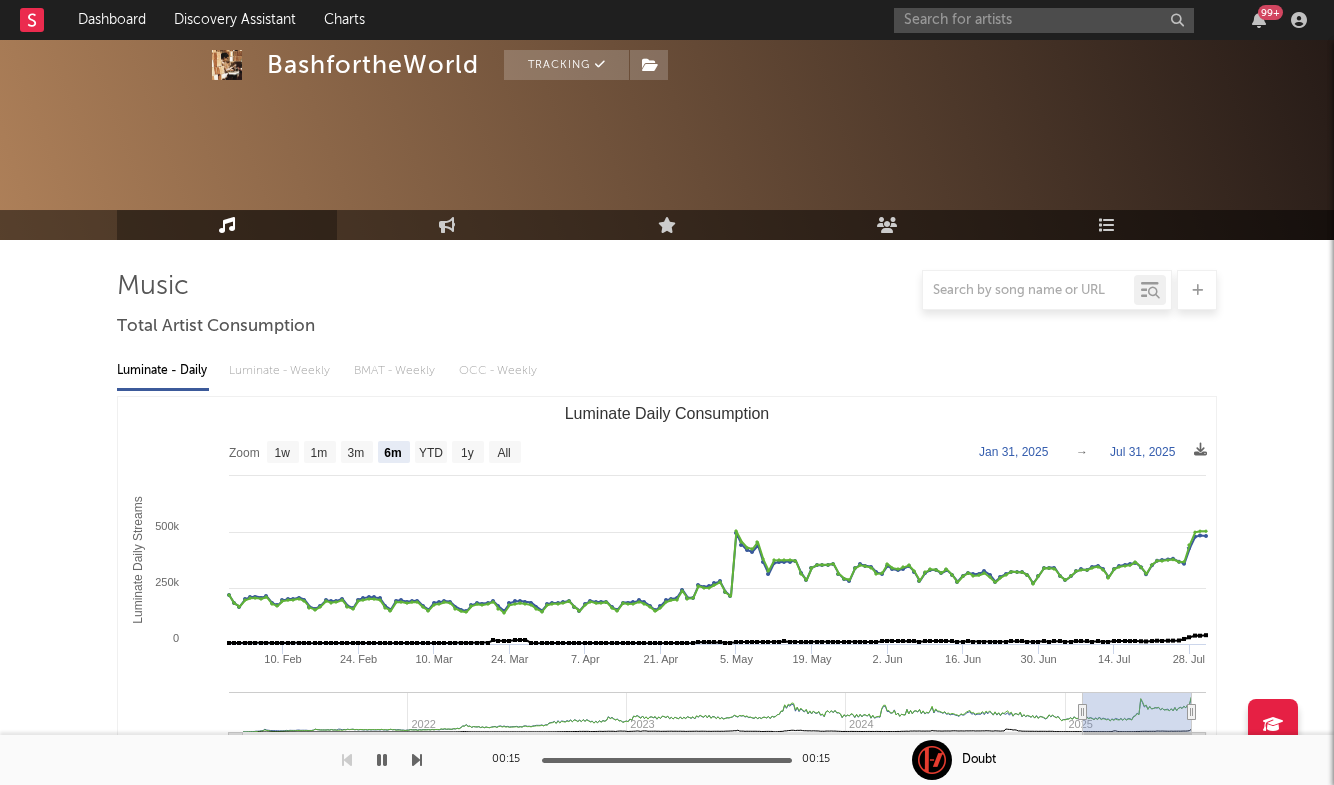 select on "6m" 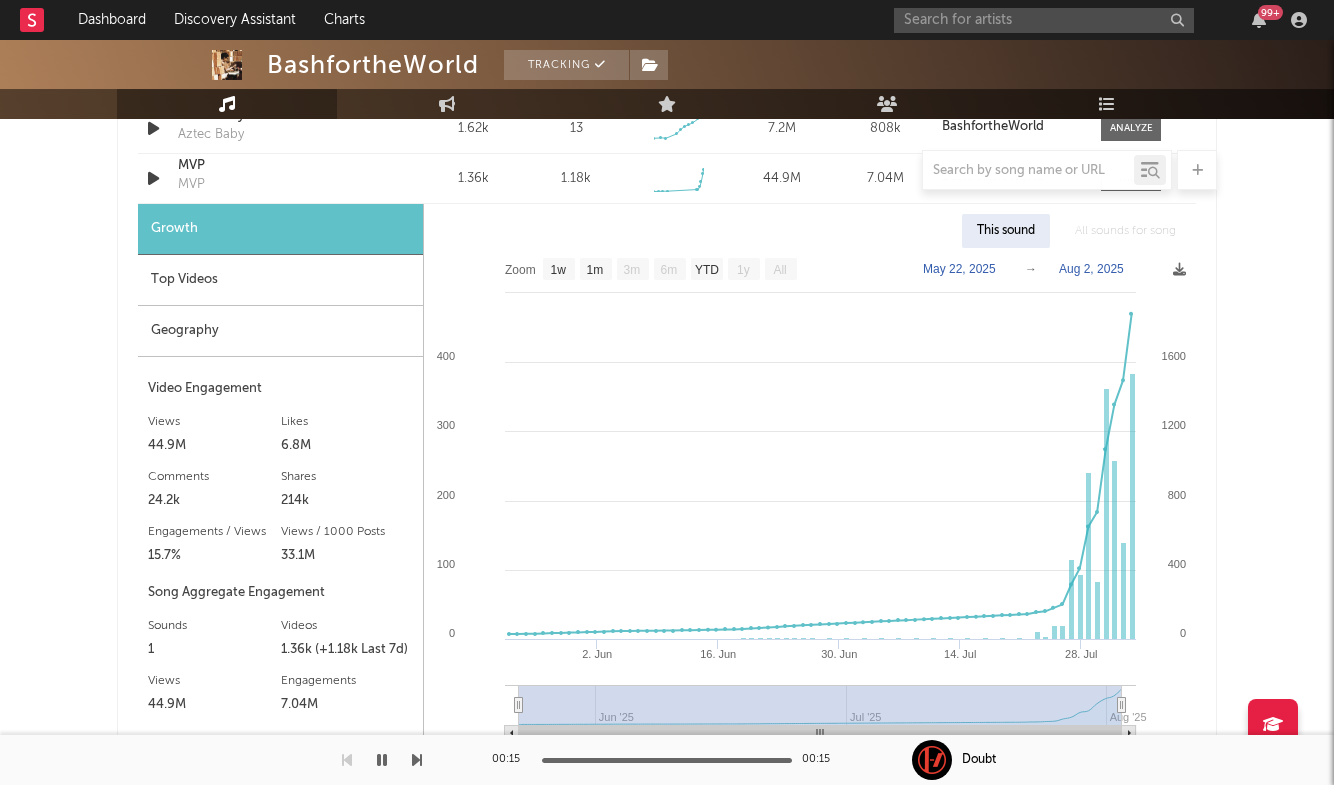 scroll, scrollTop: 1657, scrollLeft: 0, axis: vertical 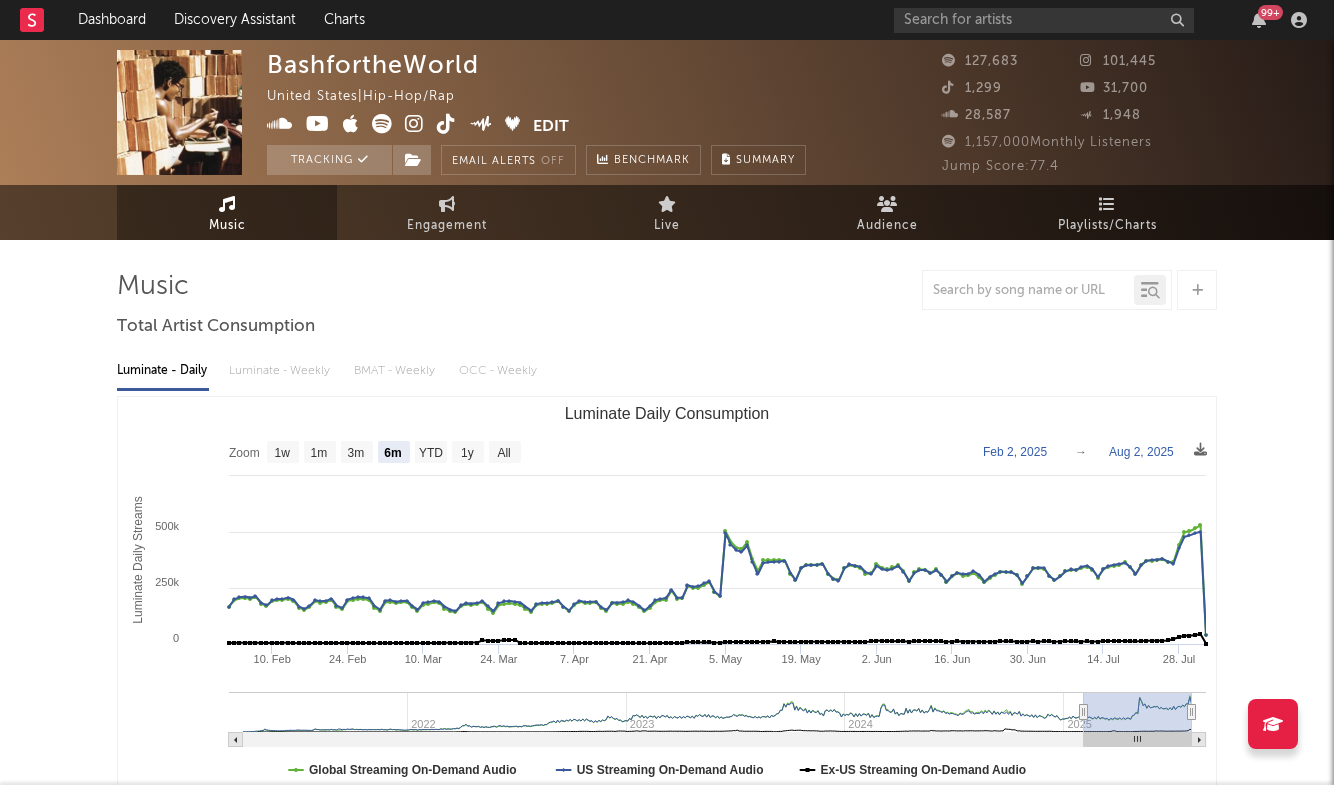 select on "6m" 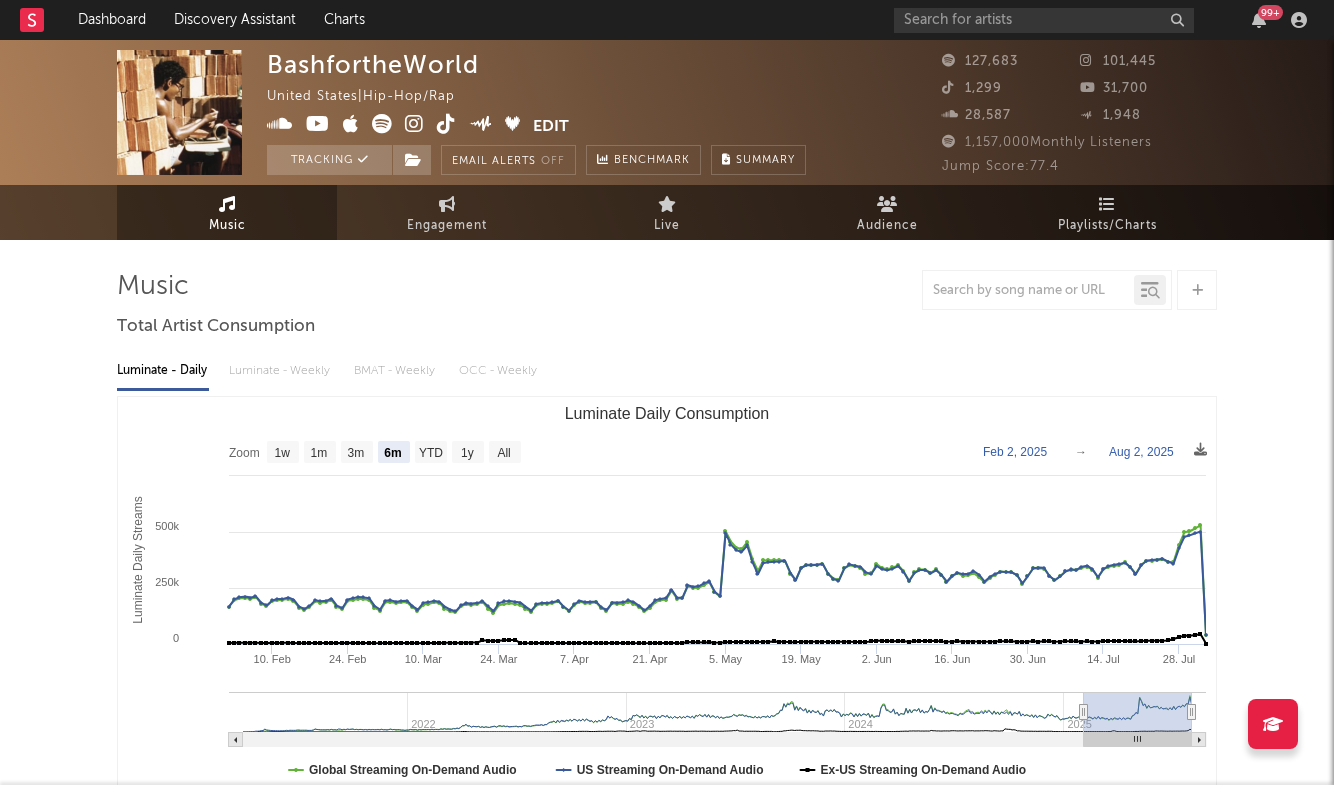 scroll, scrollTop: 0, scrollLeft: 0, axis: both 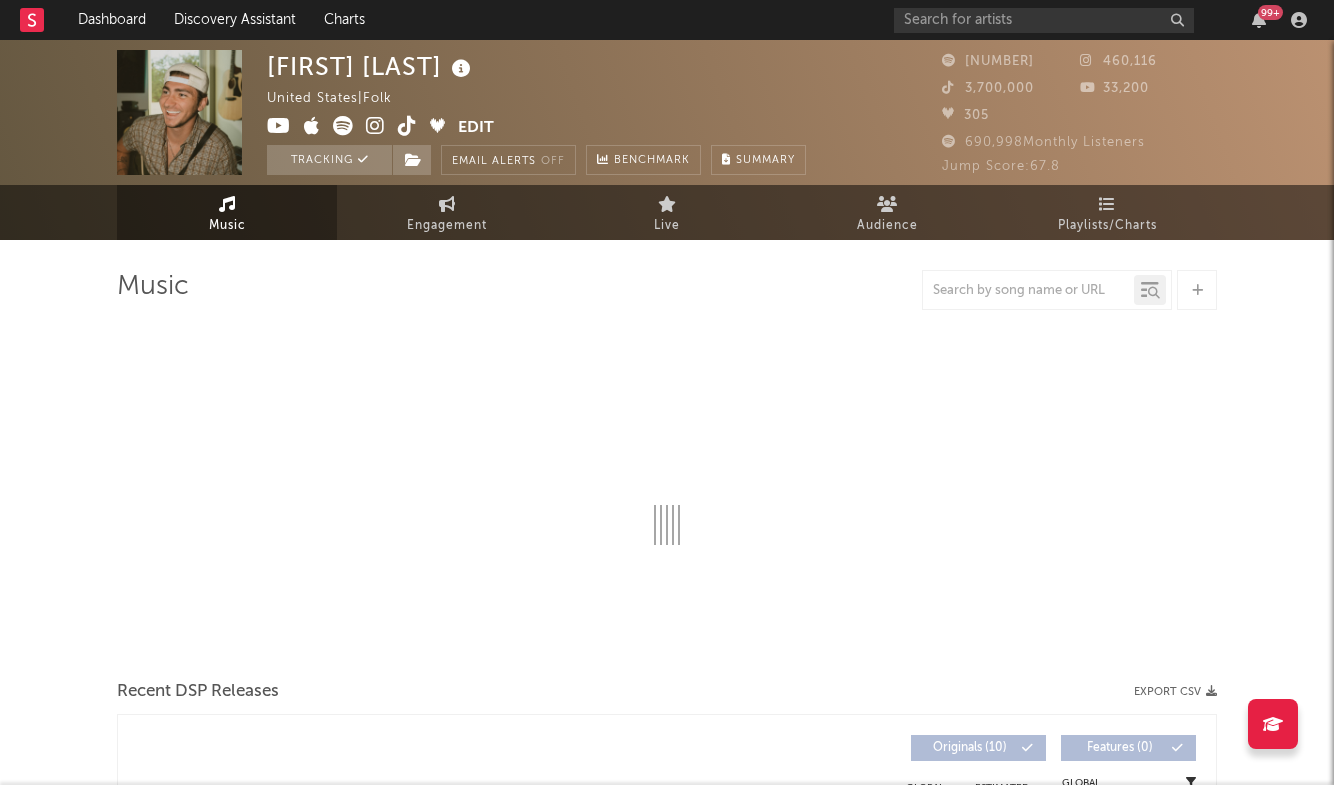 select on "6m" 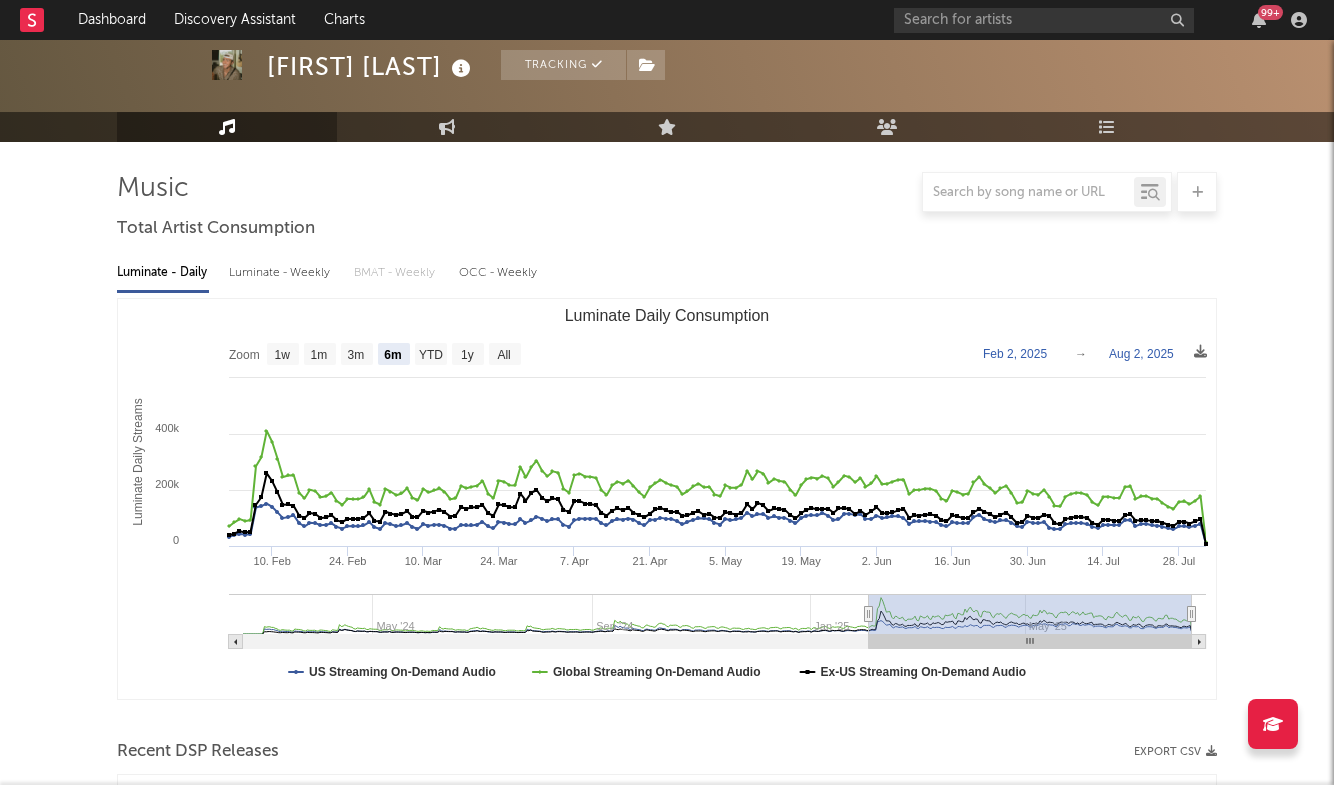 scroll, scrollTop: 65, scrollLeft: 0, axis: vertical 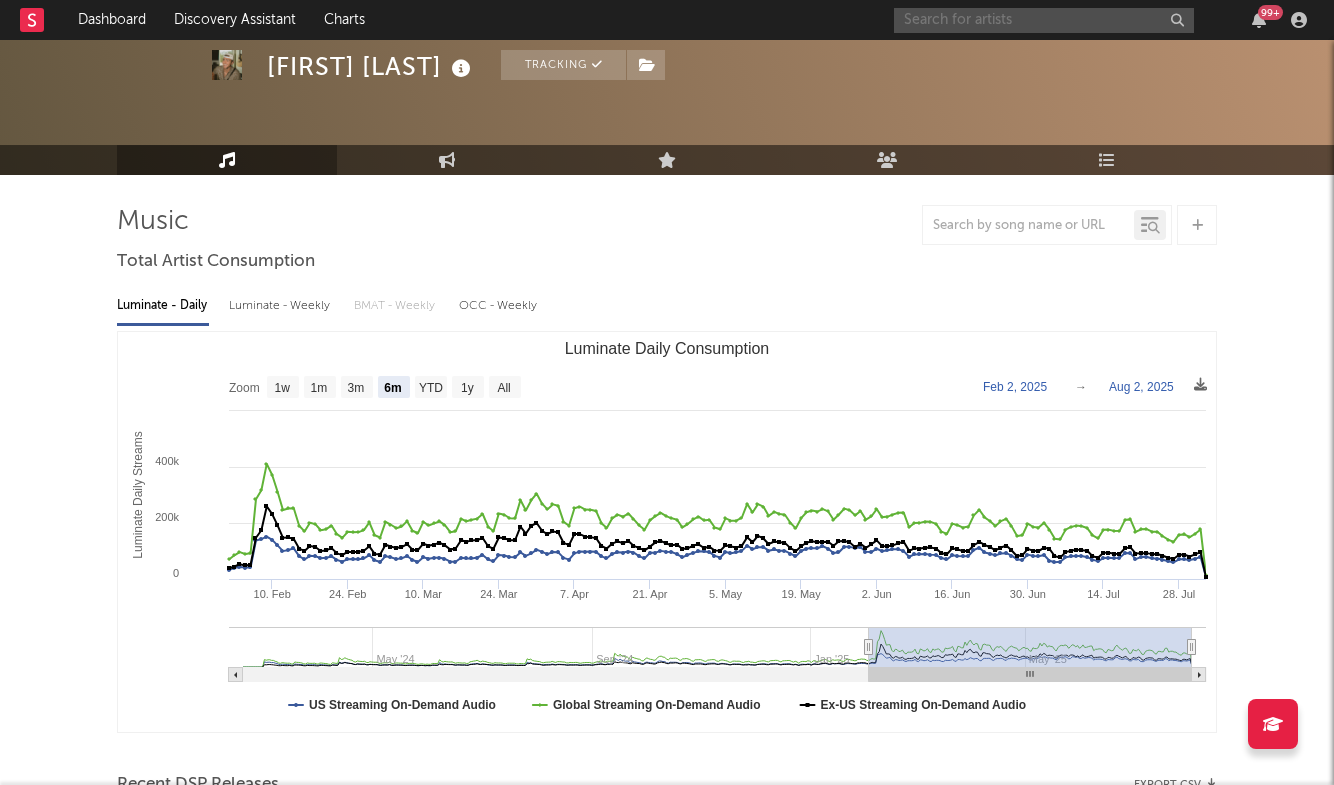 click at bounding box center (1044, 20) 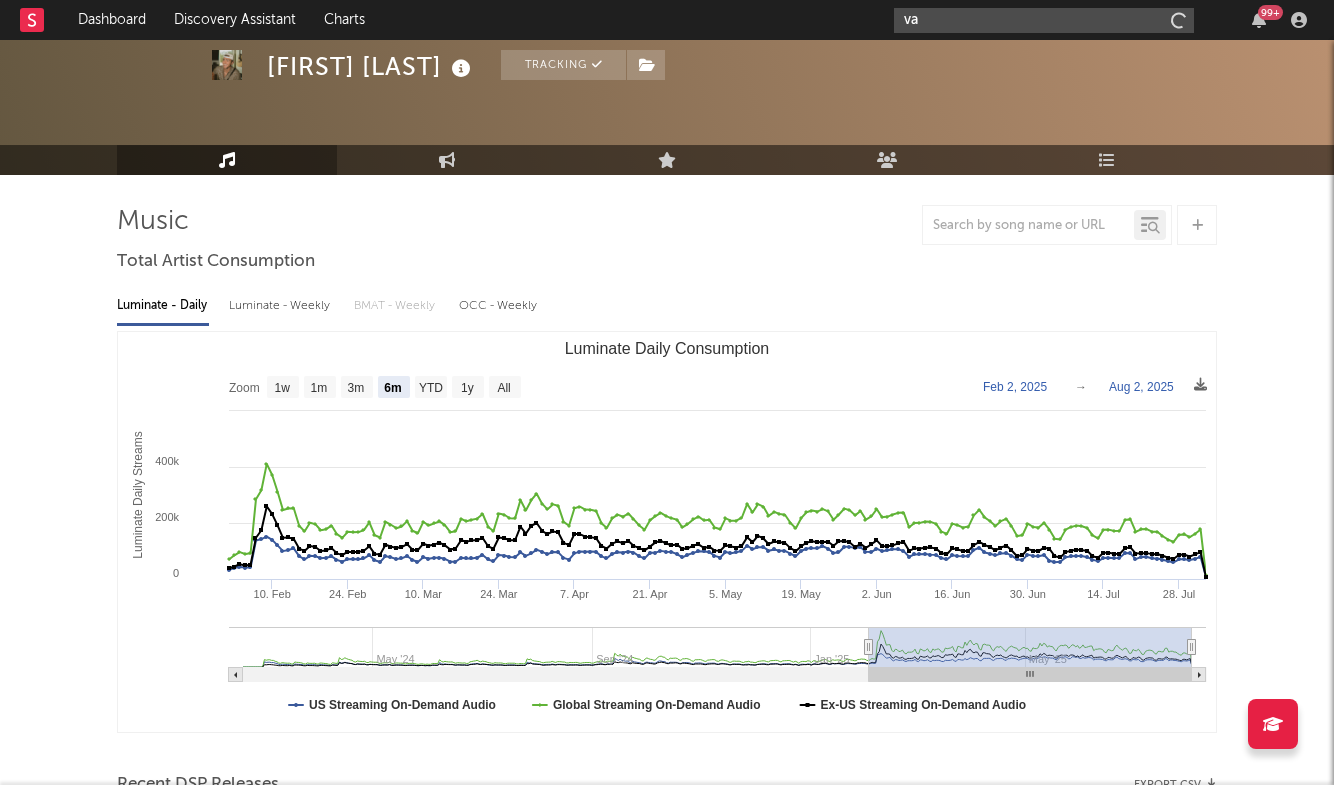 type on "v" 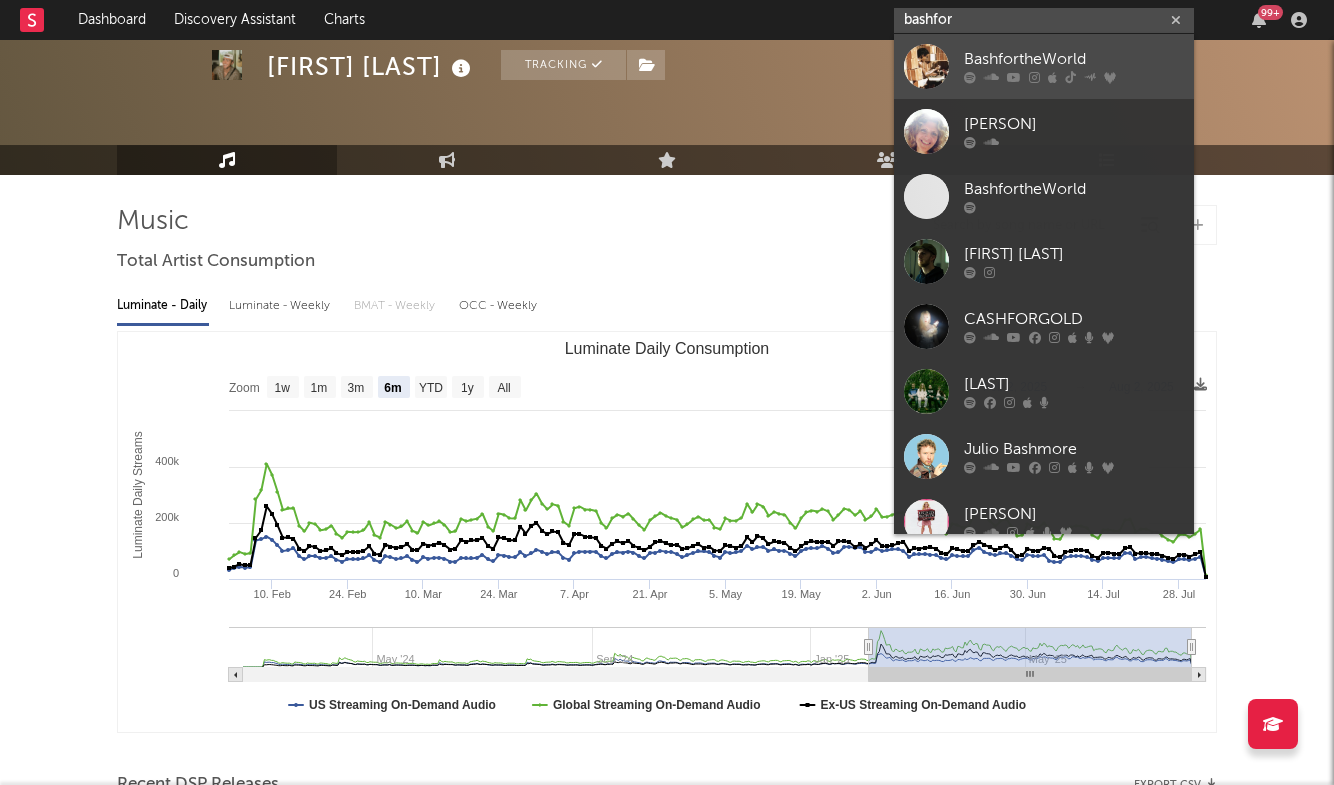 type on "bashfor" 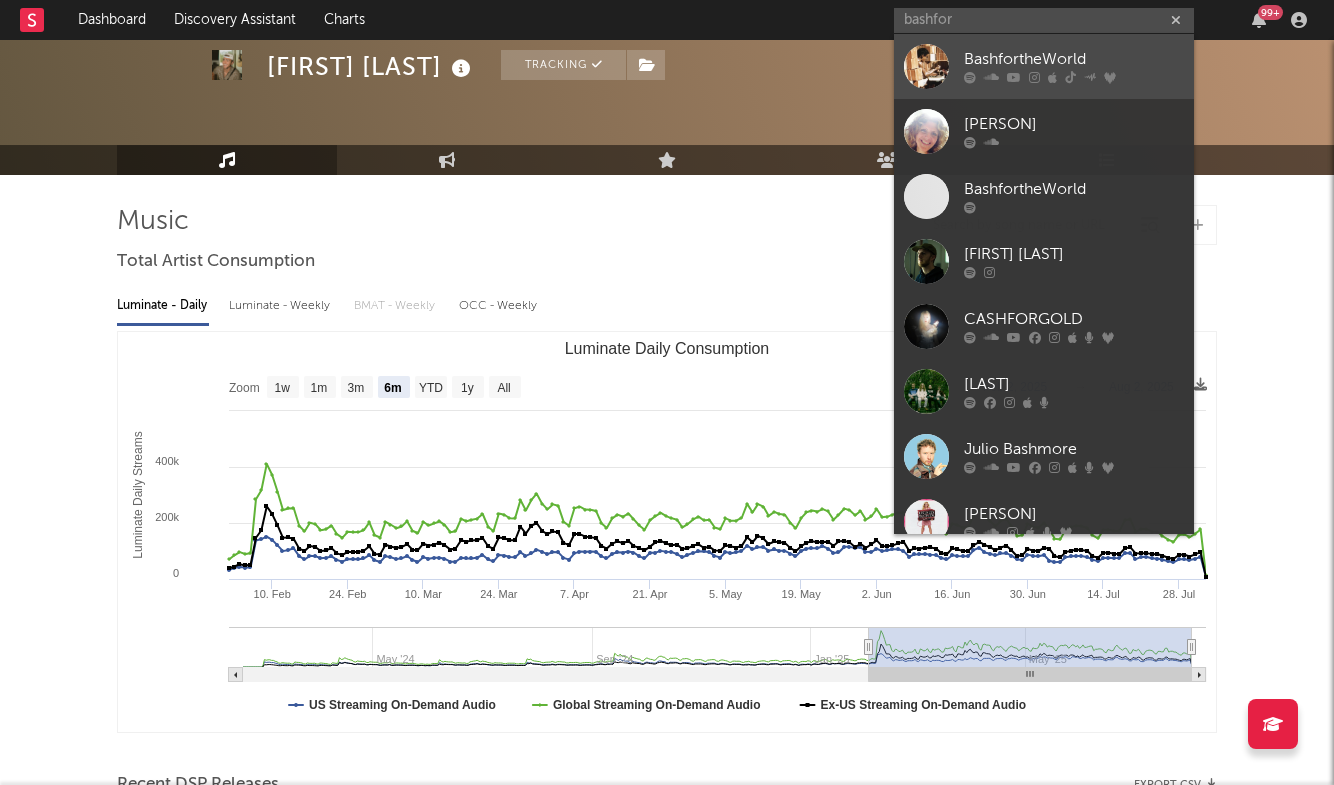 click on "BashfortheWorld" at bounding box center [1074, 60] 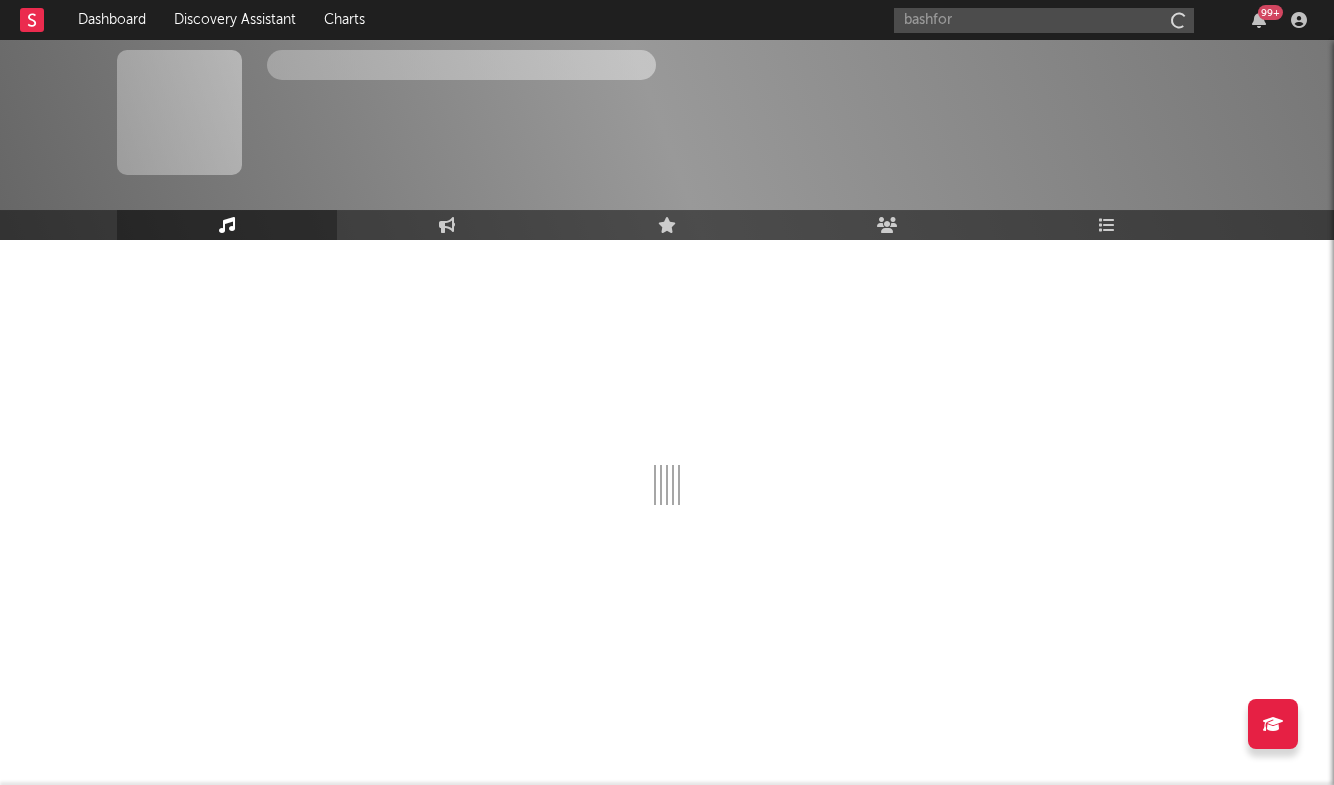 type 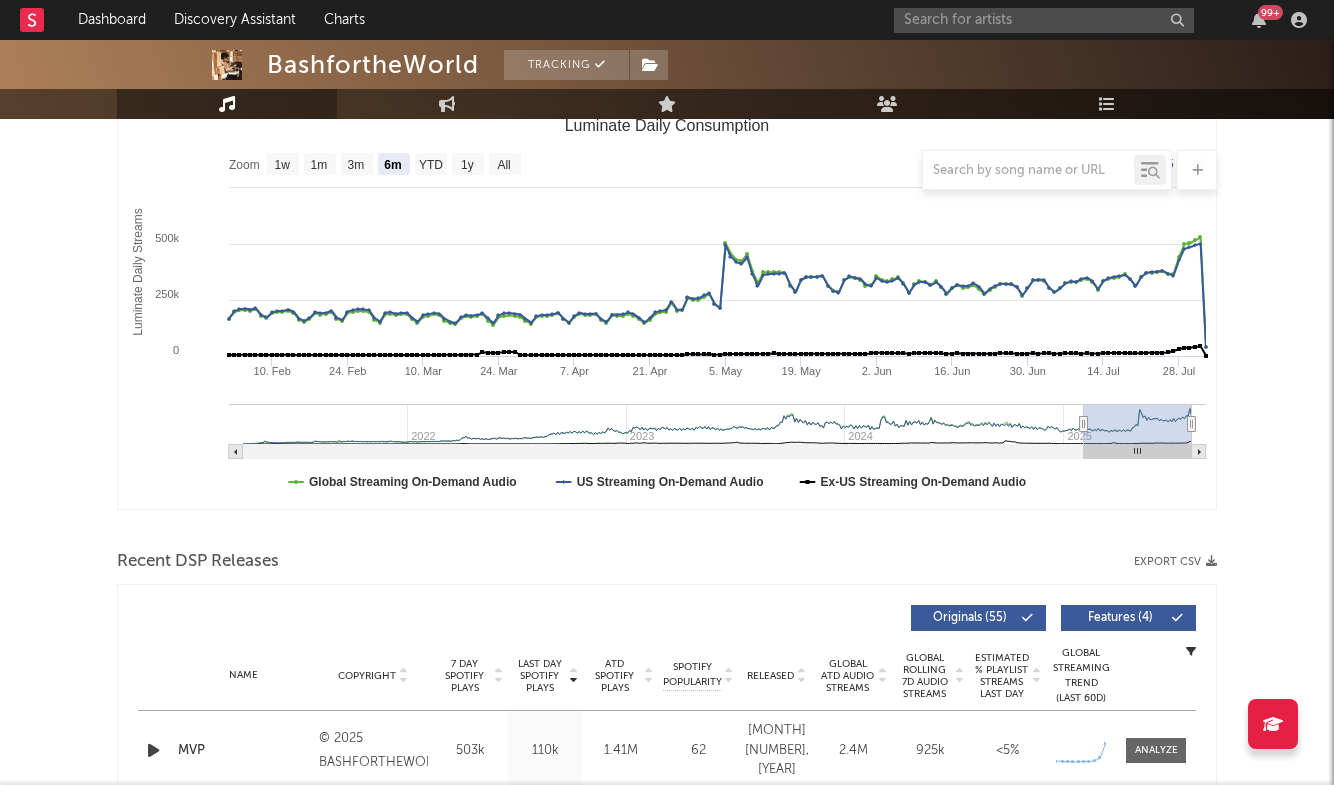 scroll, scrollTop: 151, scrollLeft: 0, axis: vertical 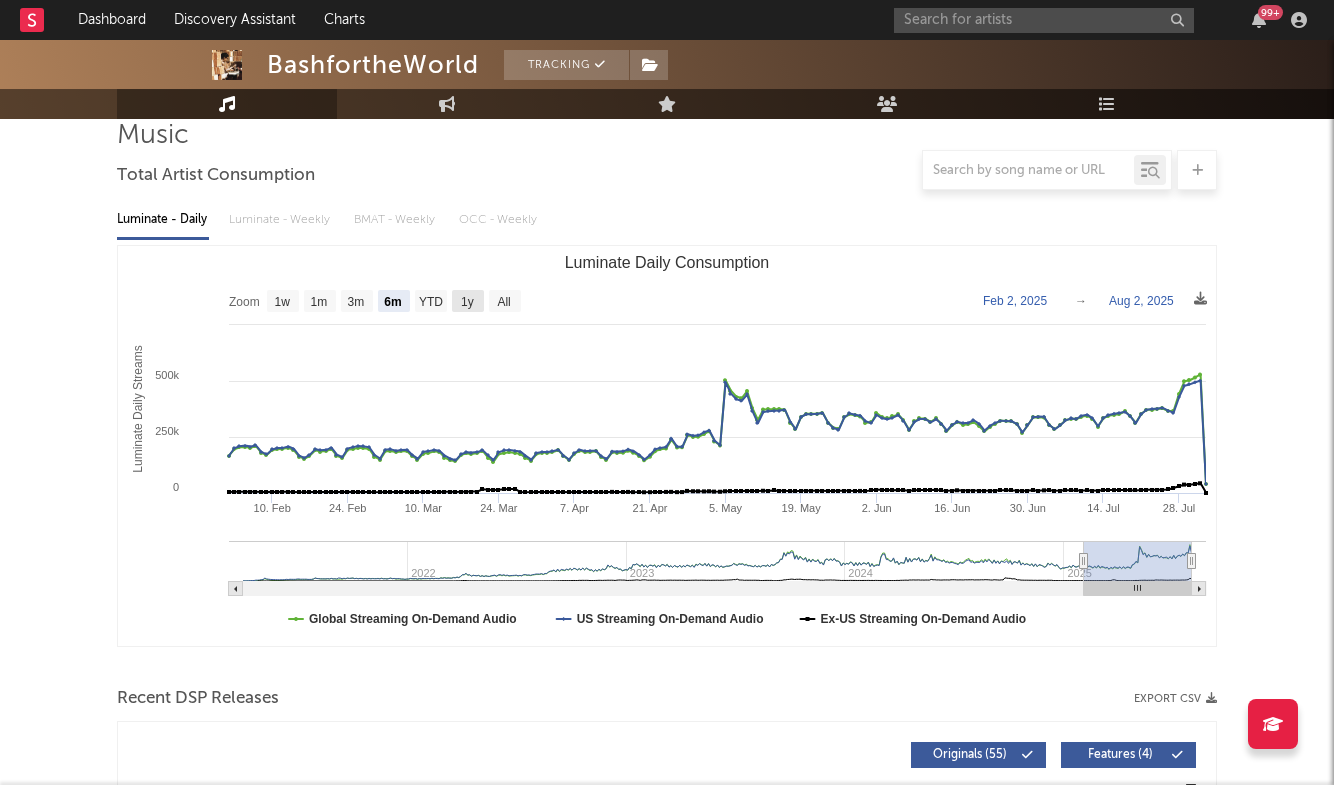 click 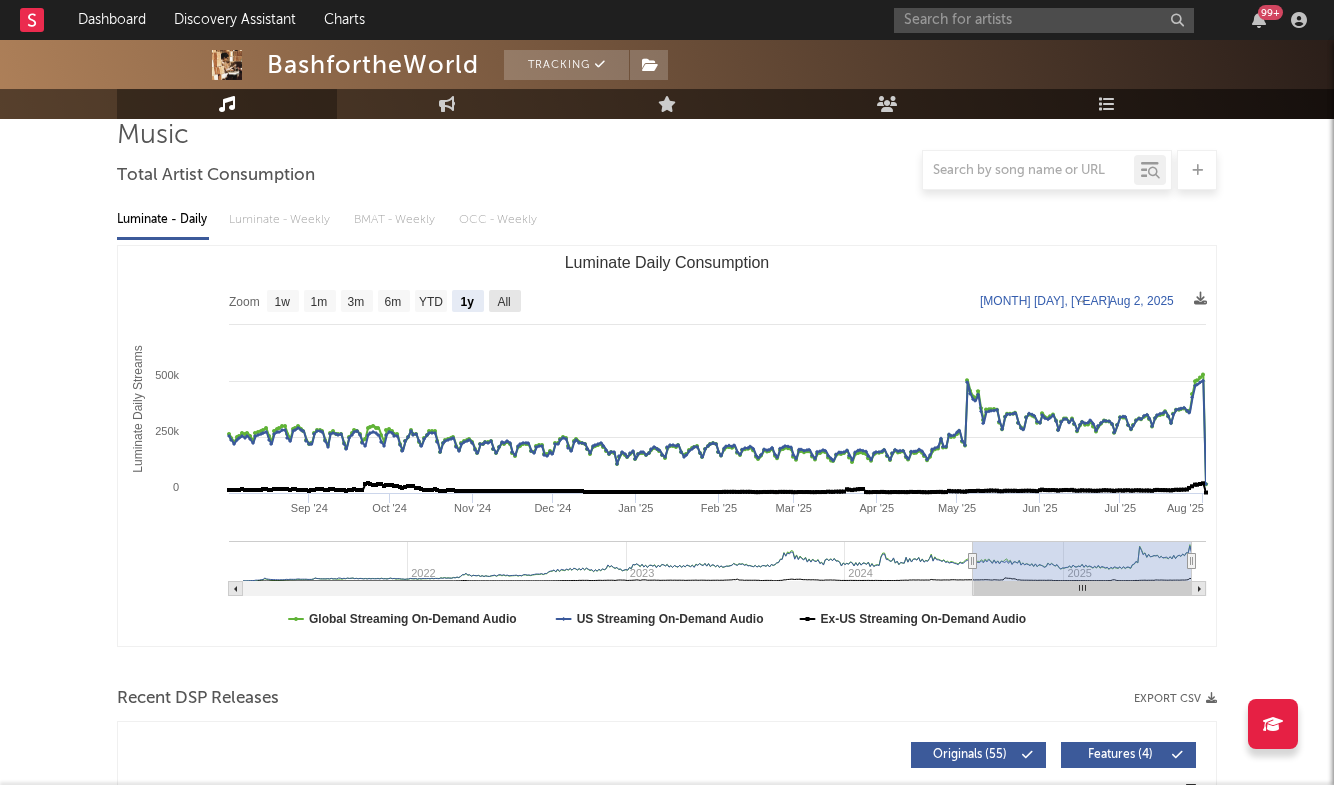 click 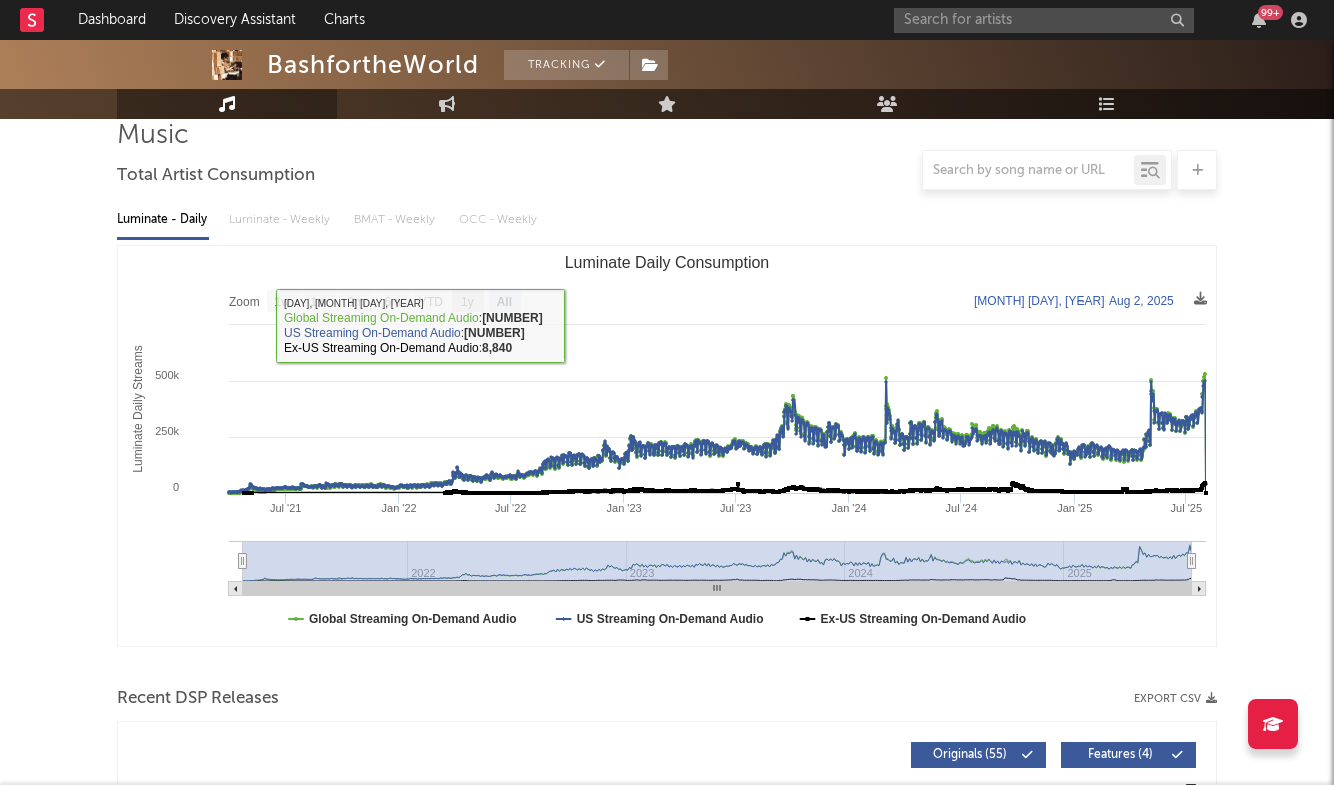 click on "1y" 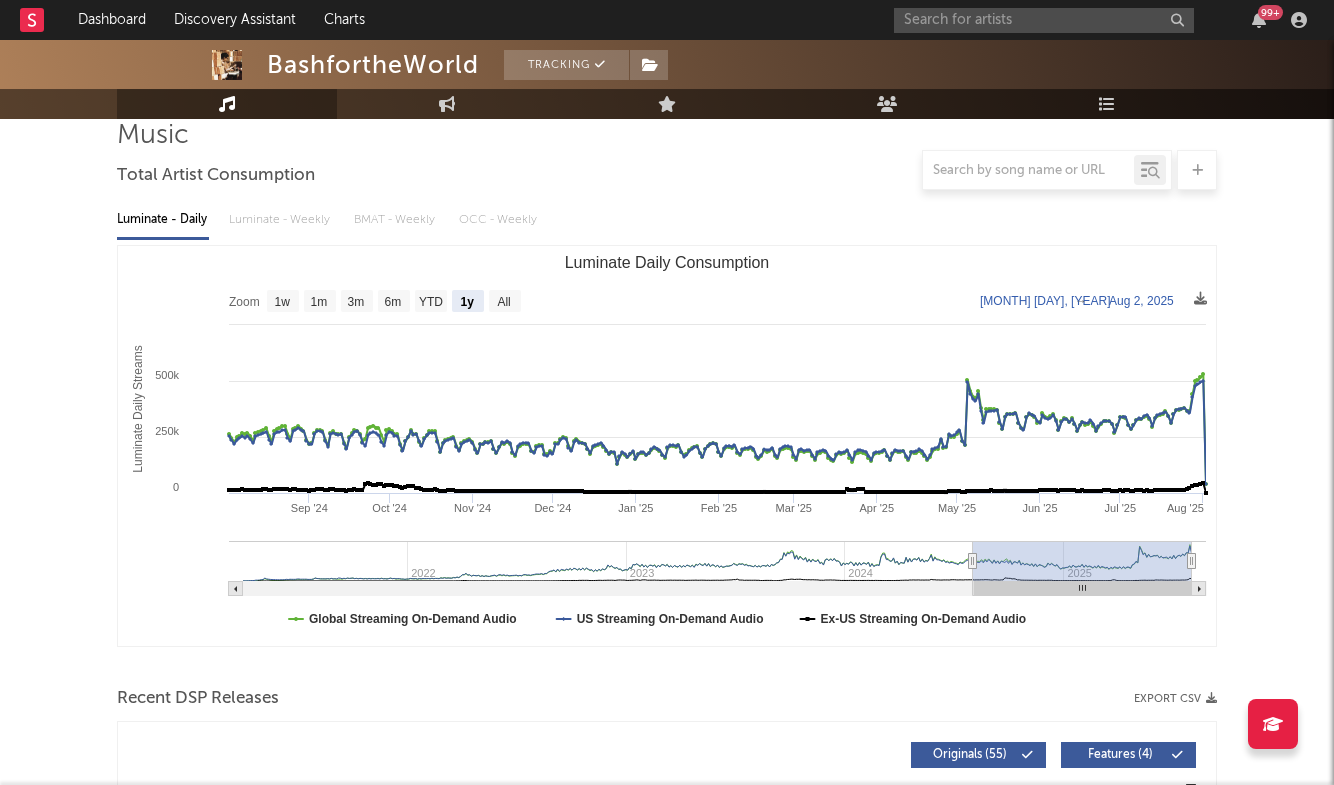 type on "[DATE]" 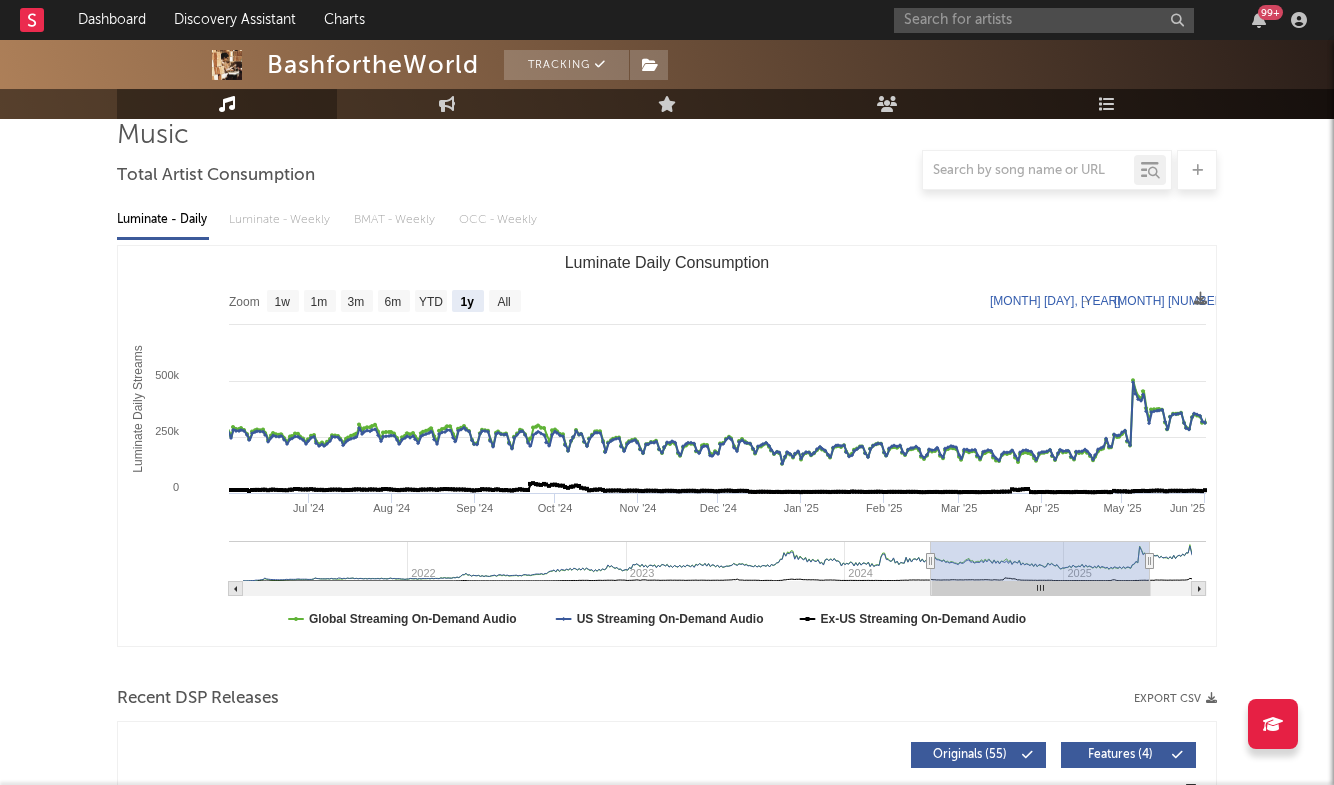 type on "[DATE]" 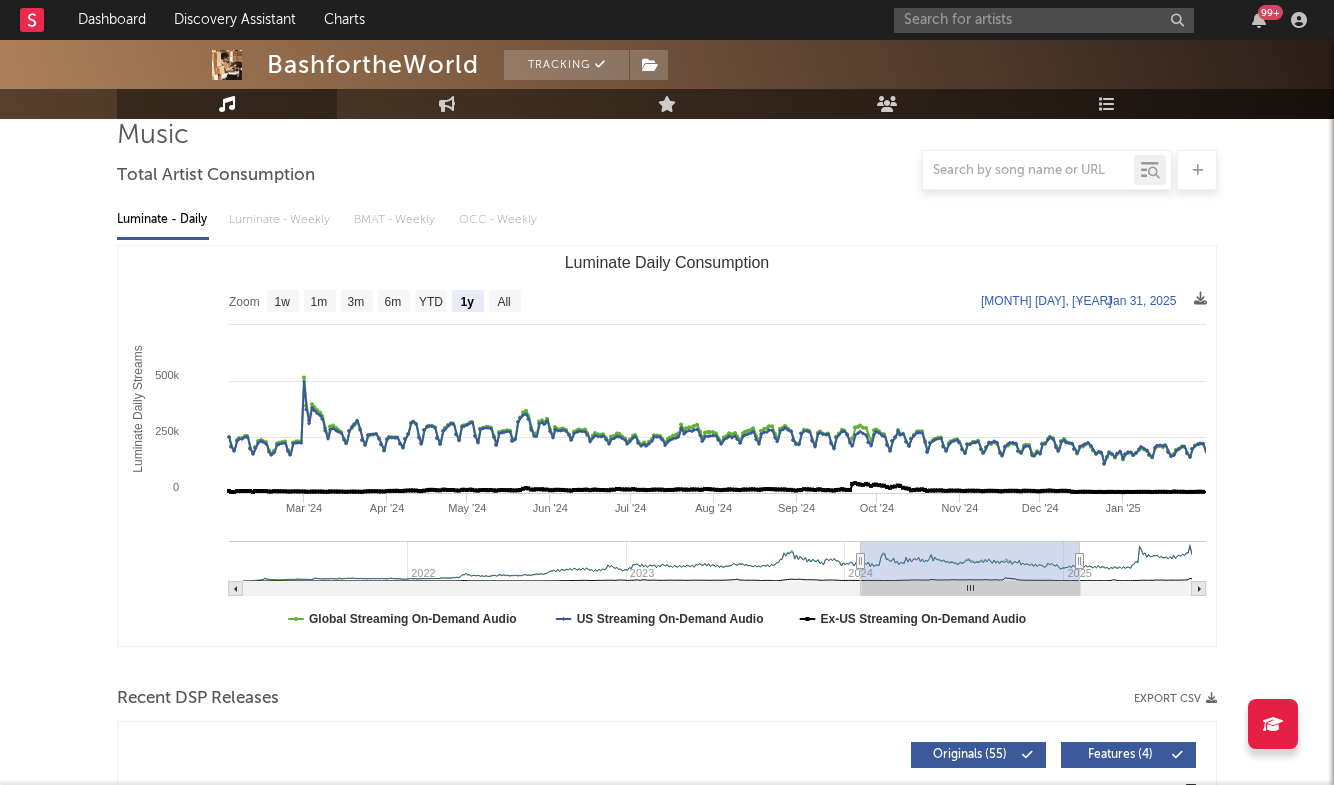 type on "[DATE]" 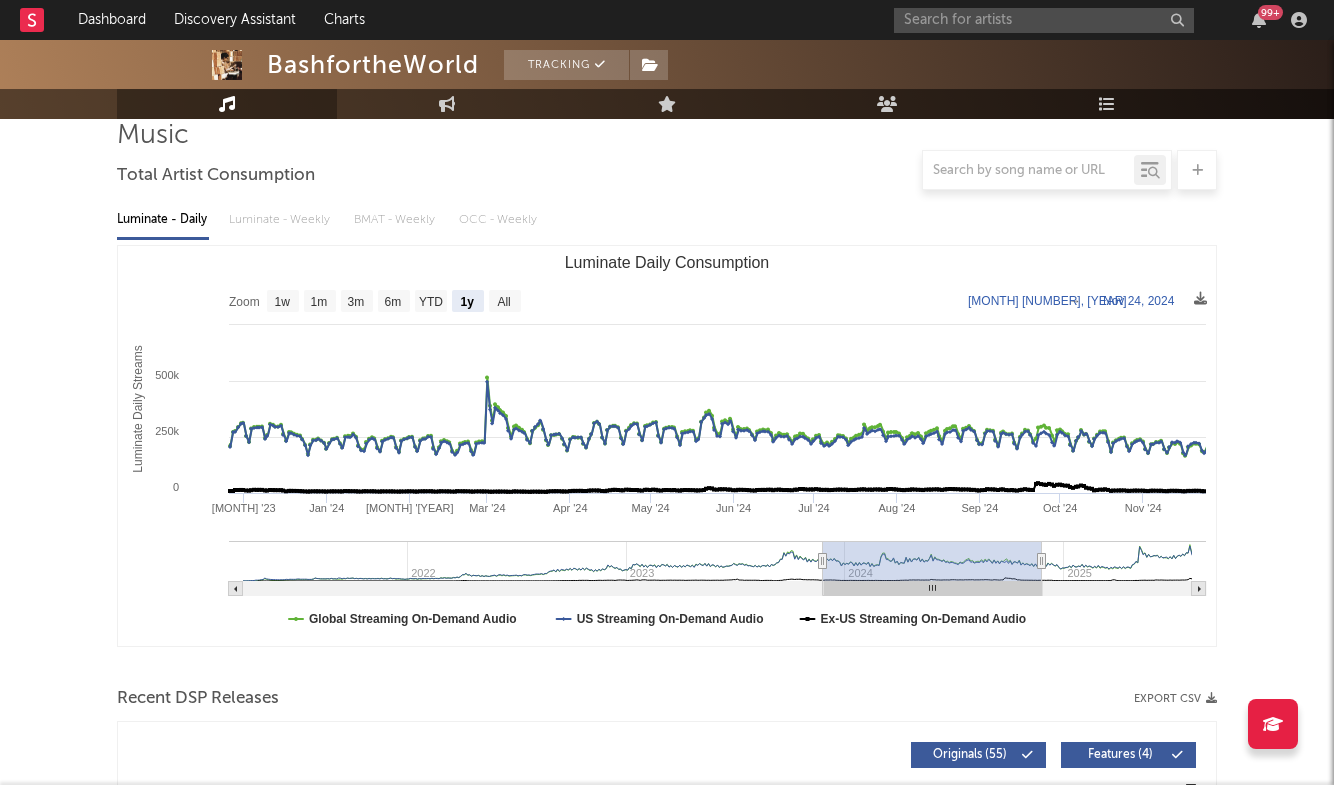 type on "[DATE]" 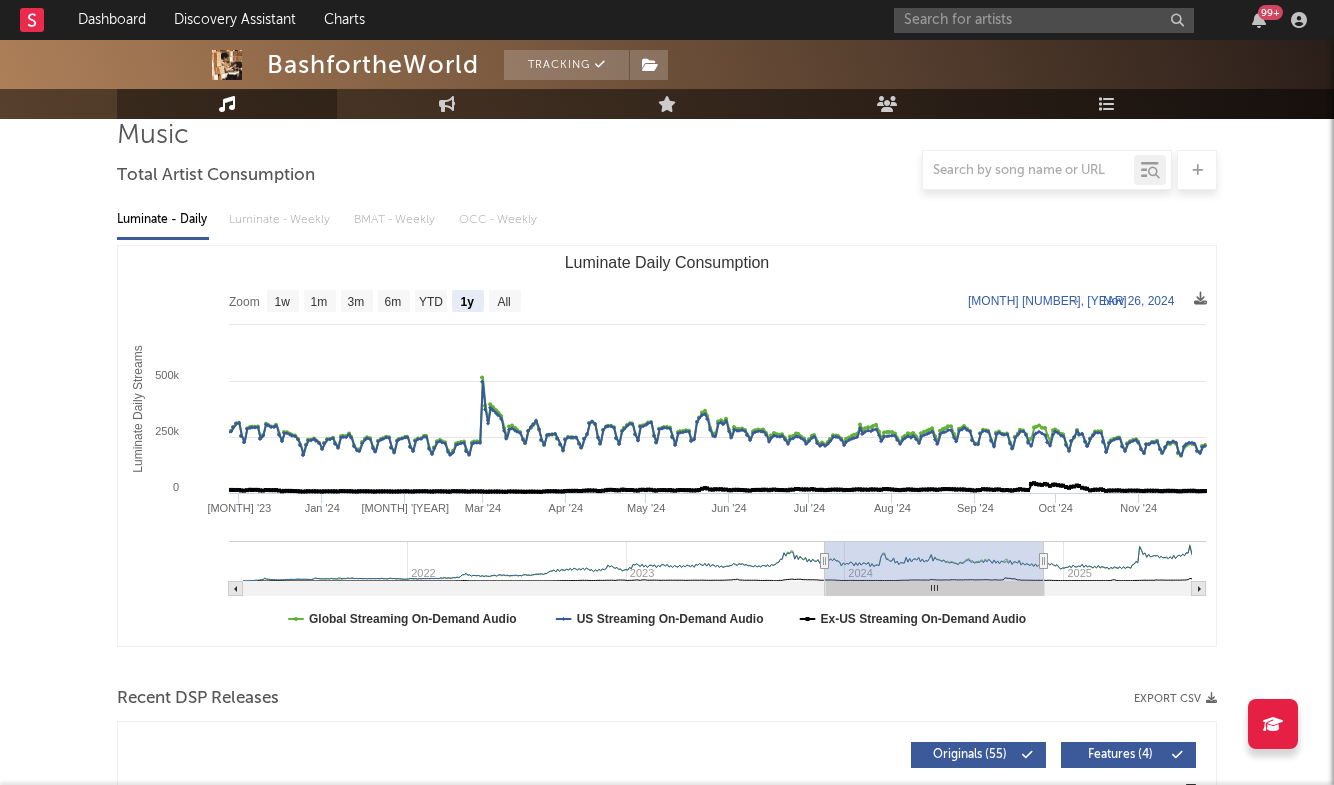 type on "[DATE]" 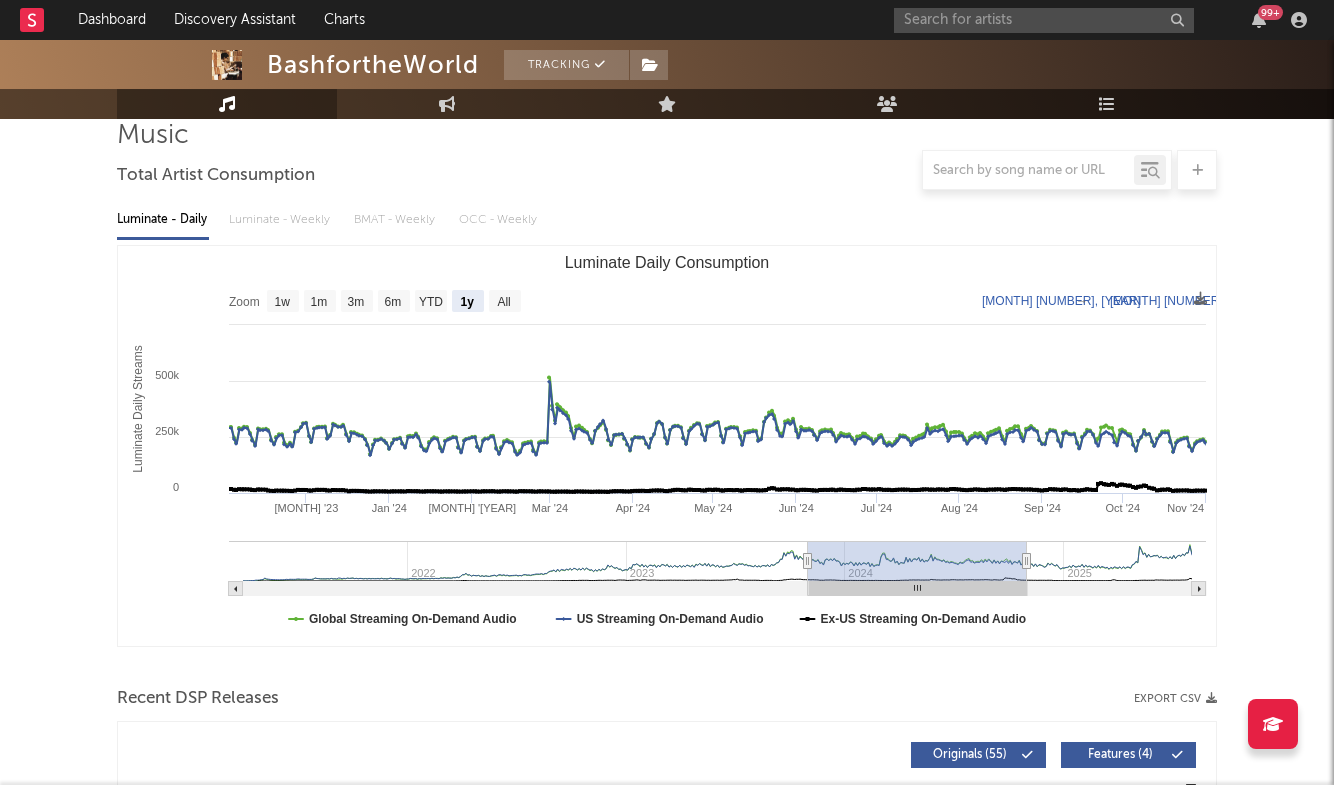 type on "[DATE]" 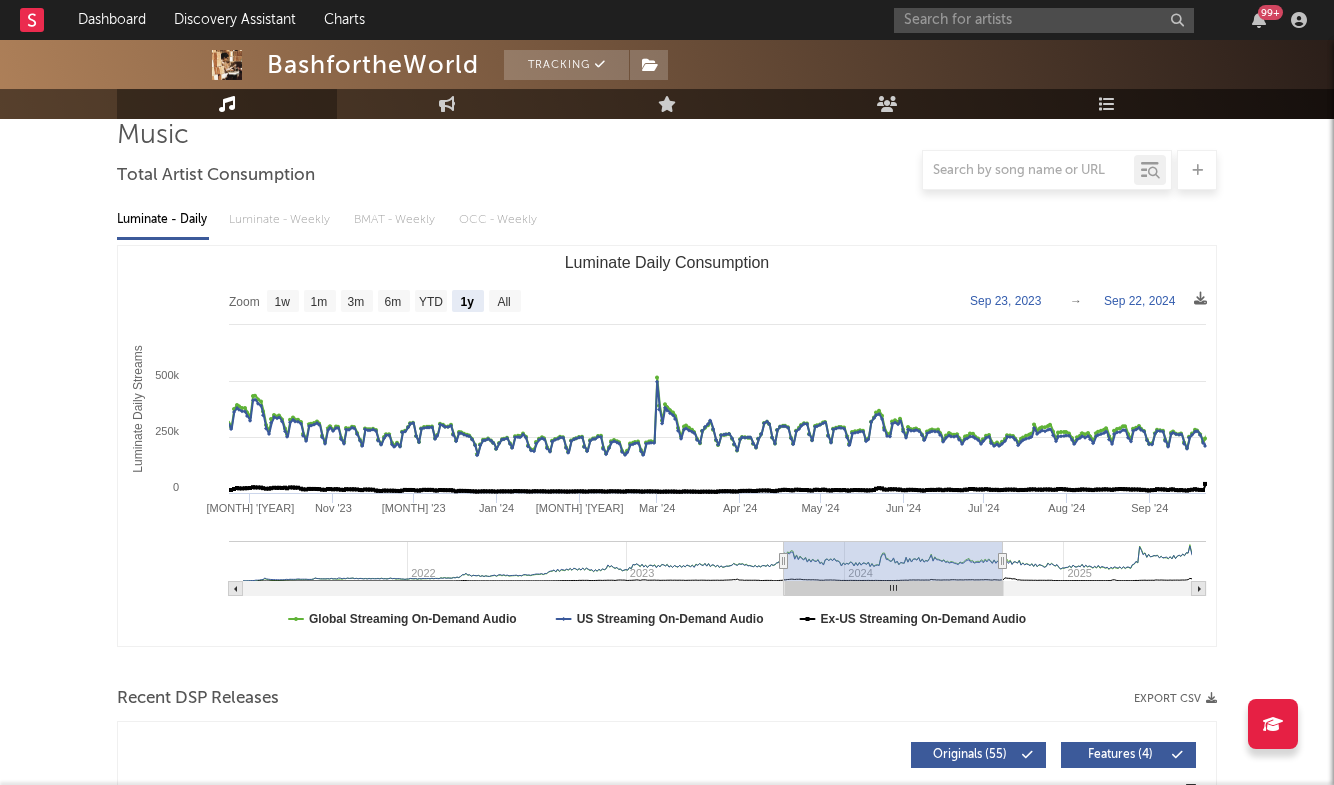 type on "[DATE]" 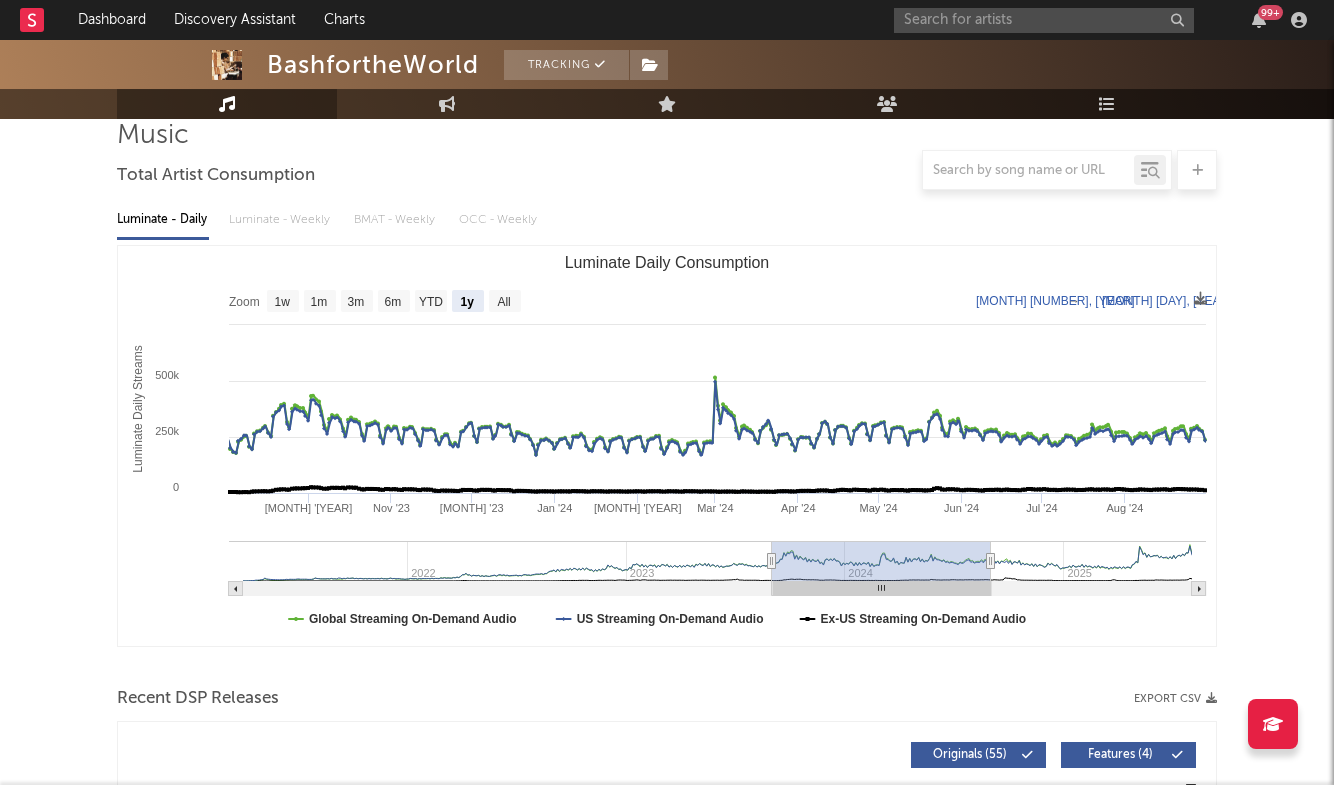 drag, startPoint x: 1053, startPoint y: 567, endPoint x: 852, endPoint y: 575, distance: 201.15913 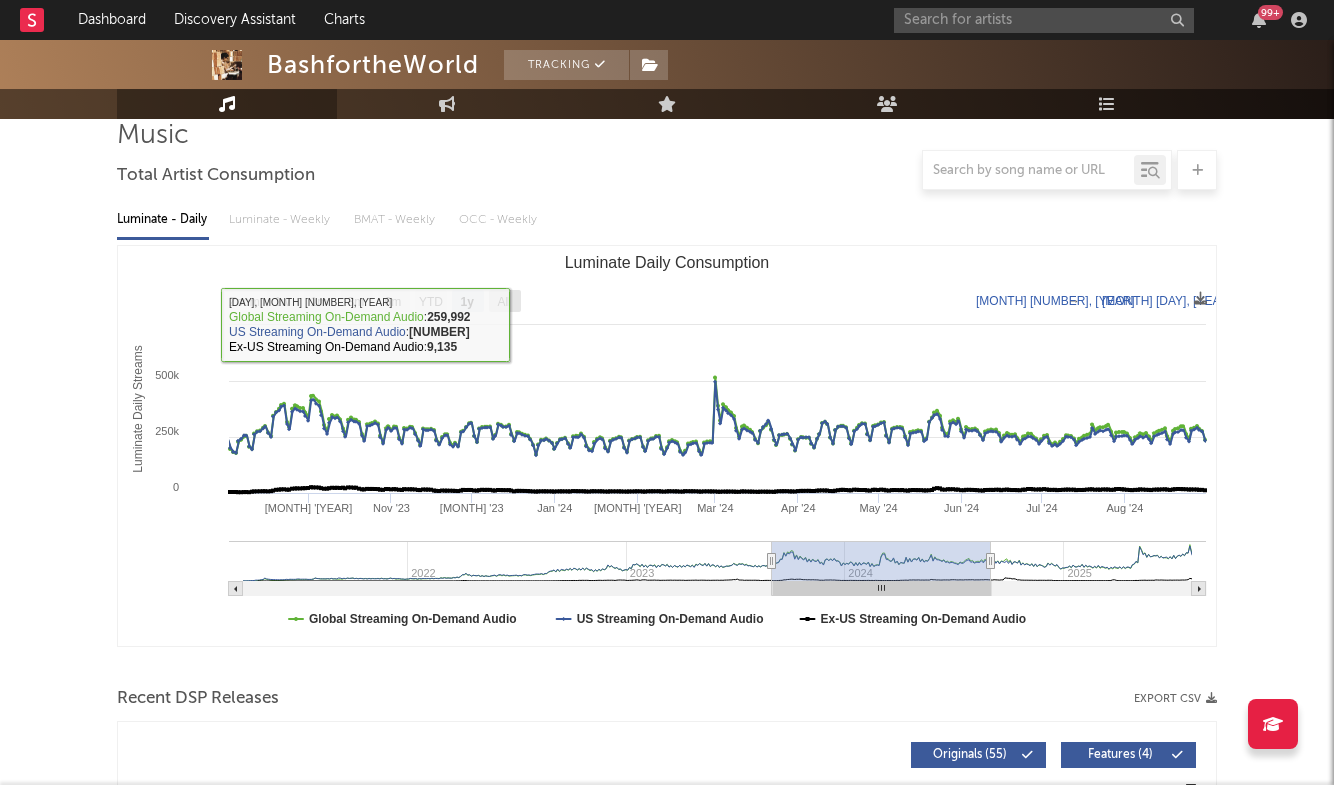 click on "All" 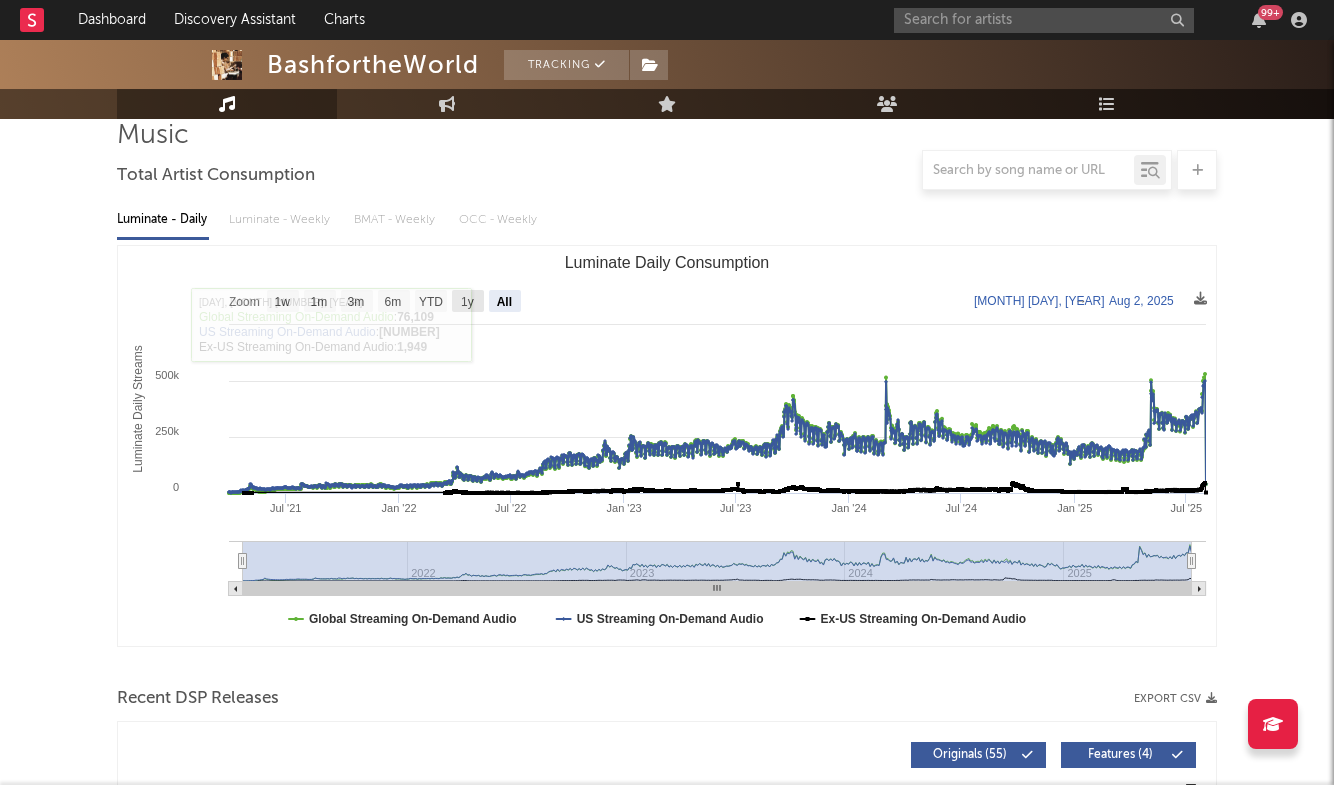 click on "1y" 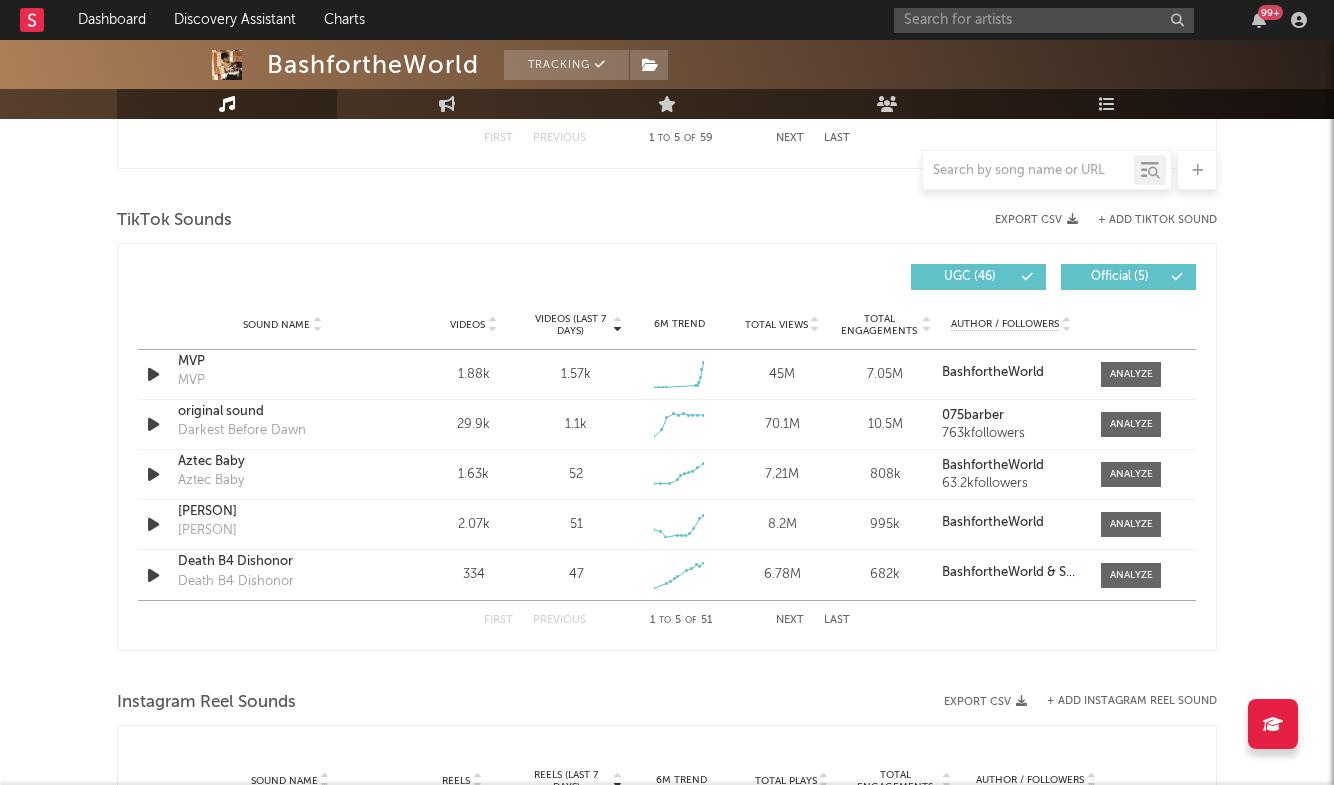 scroll, scrollTop: 1324, scrollLeft: 0, axis: vertical 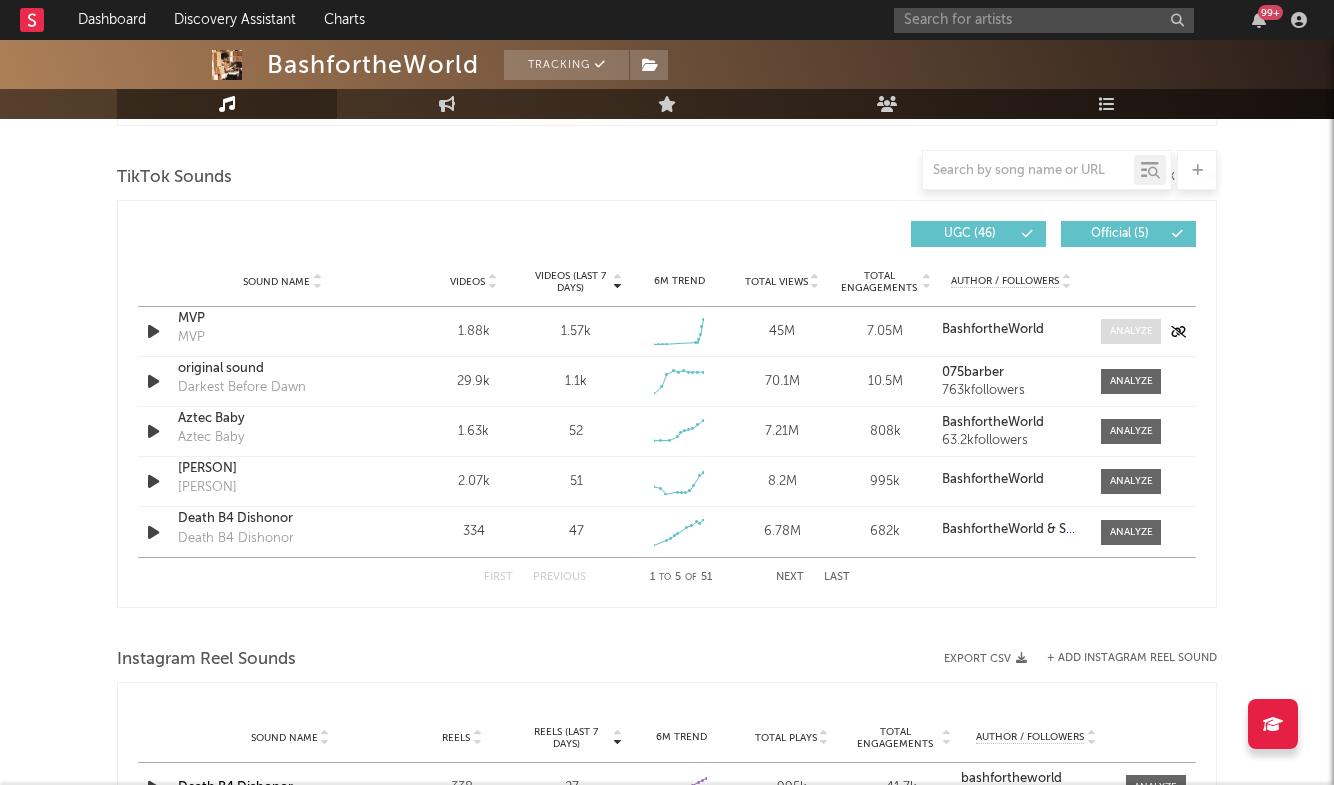 click at bounding box center (1131, 331) 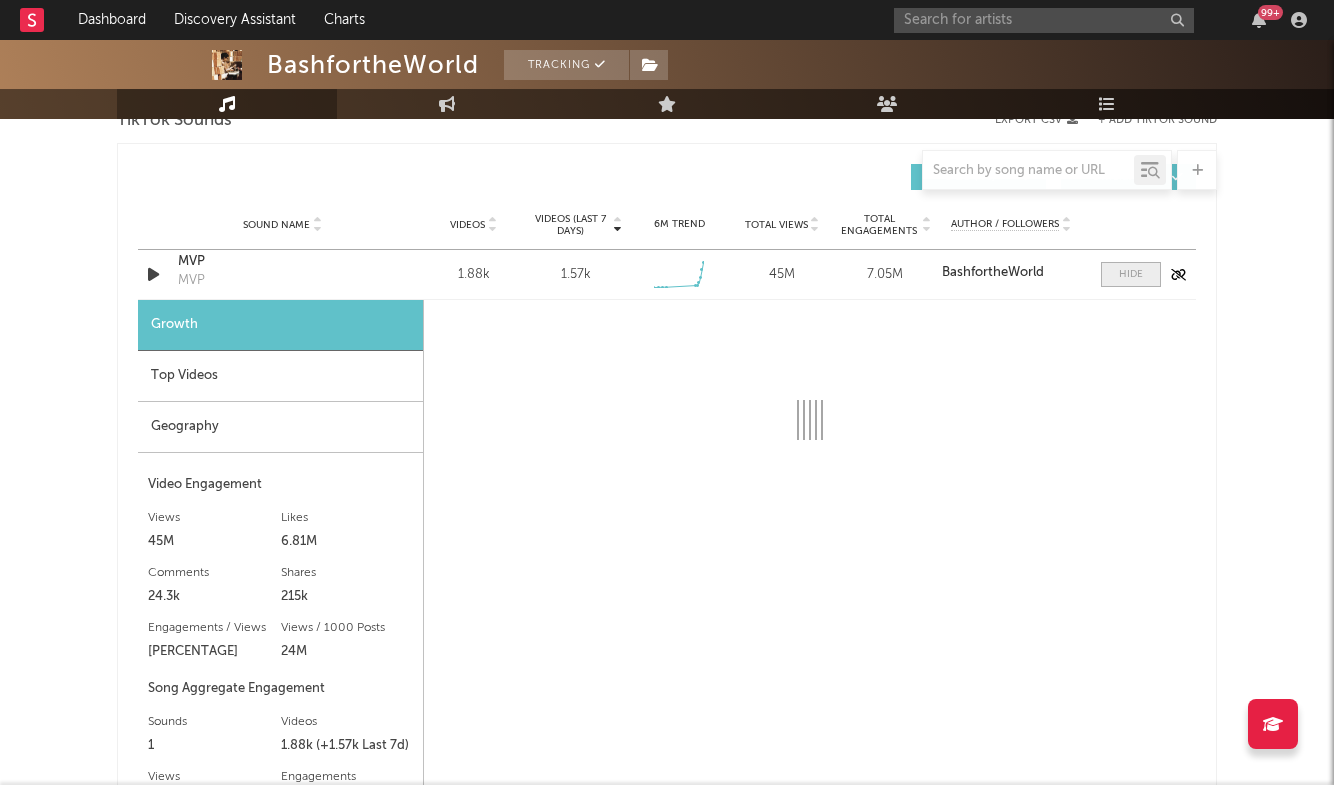 scroll, scrollTop: 1383, scrollLeft: 0, axis: vertical 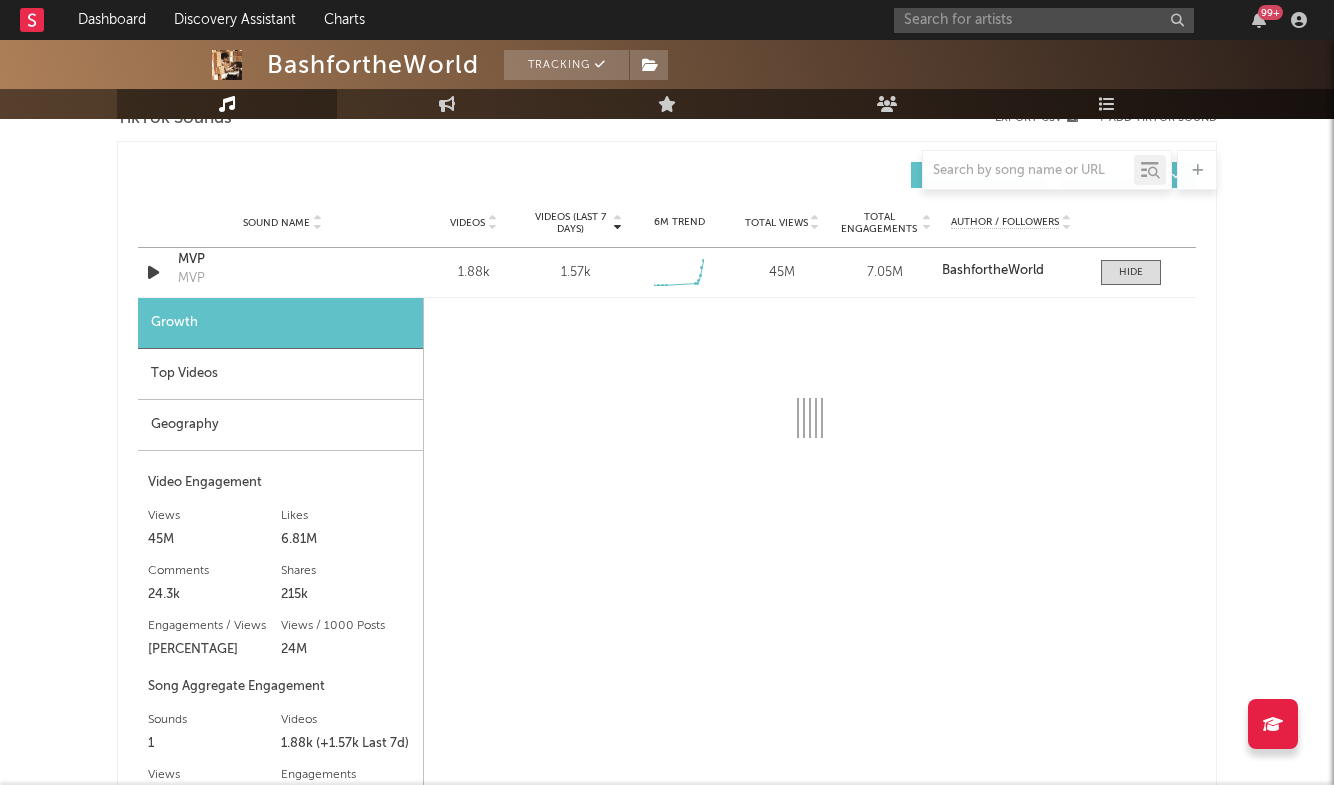 select on "1w" 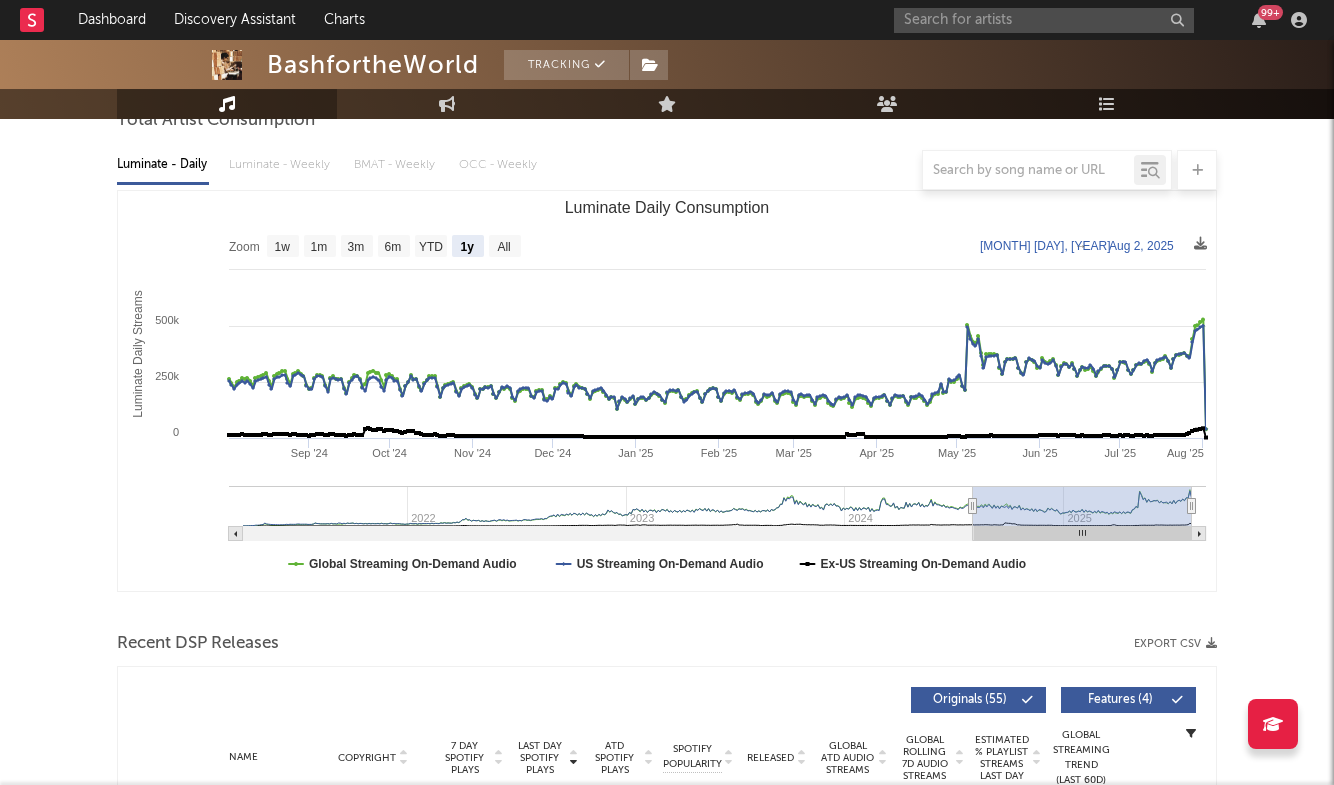 scroll, scrollTop: 183, scrollLeft: 0, axis: vertical 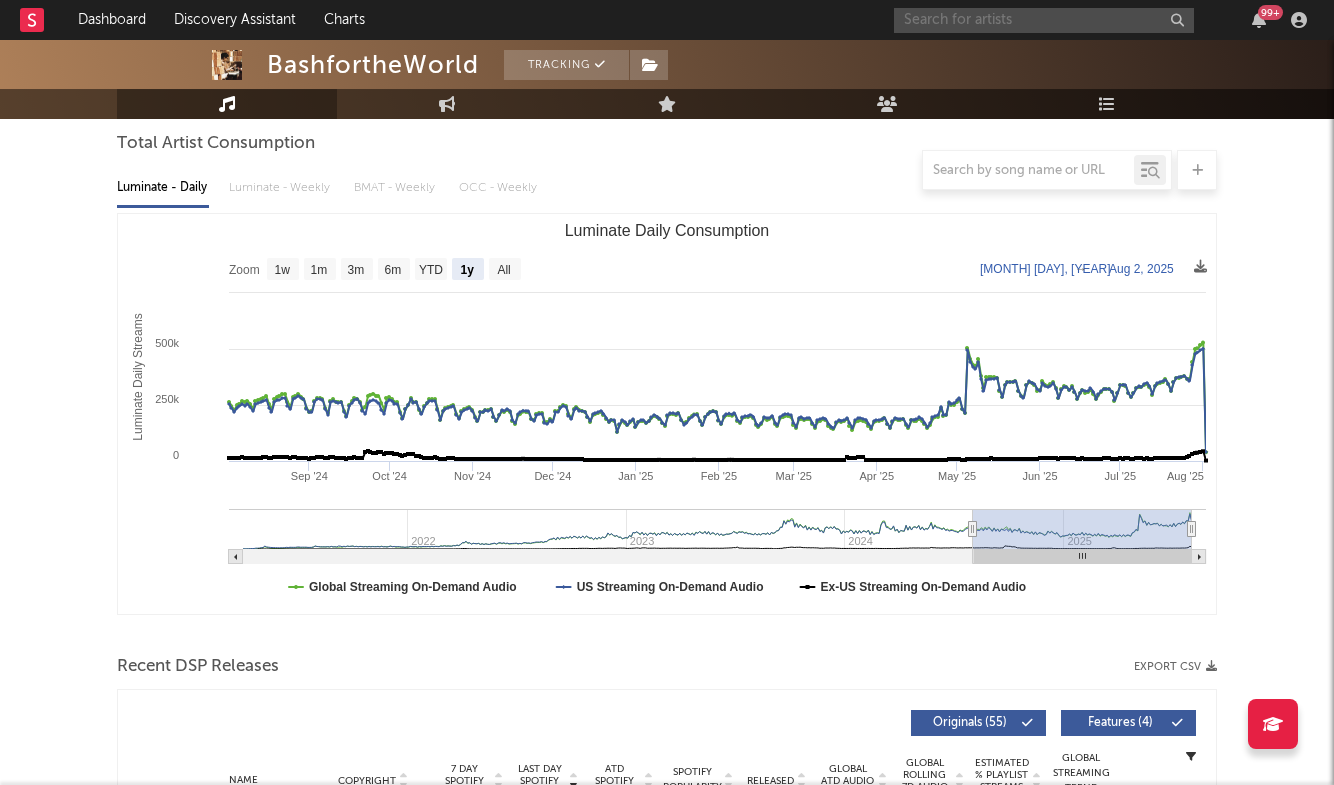 click at bounding box center (1044, 20) 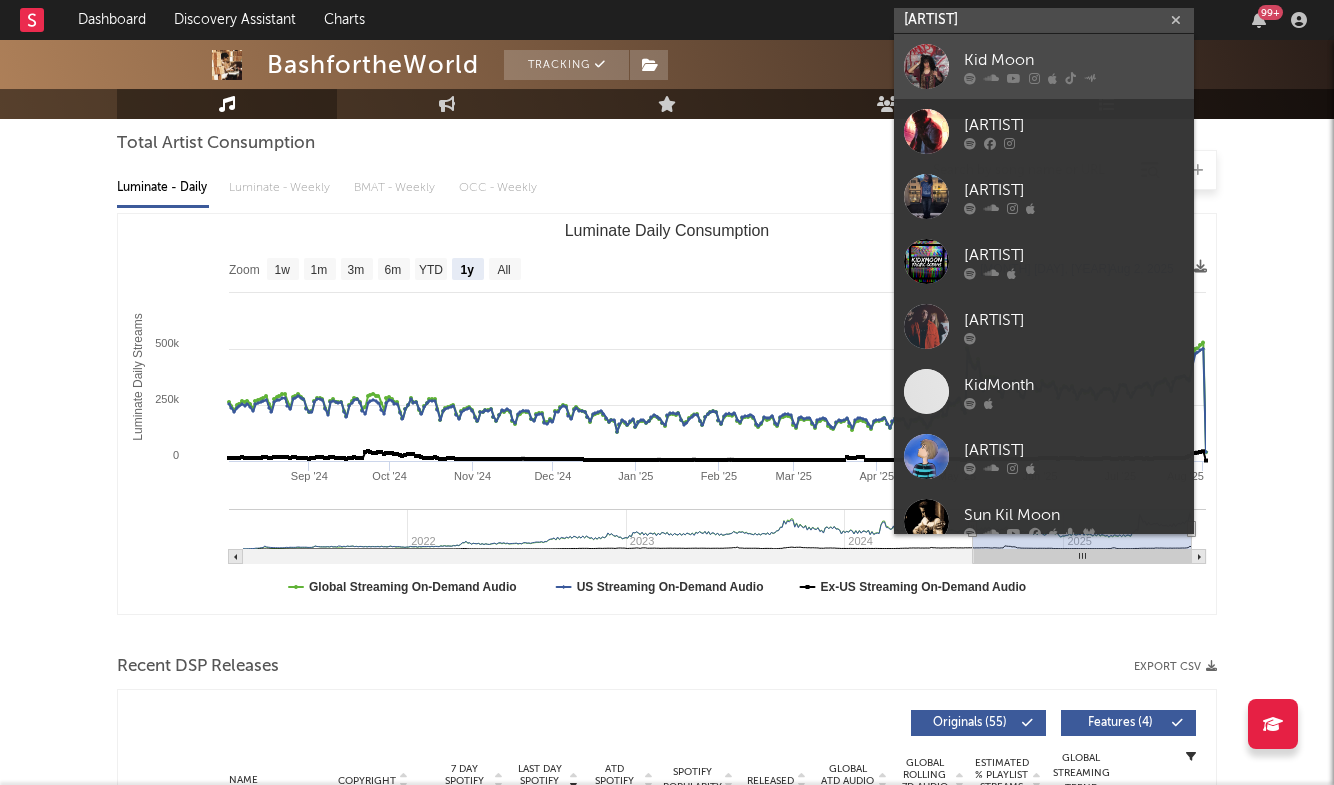 type on "[ARTIST]" 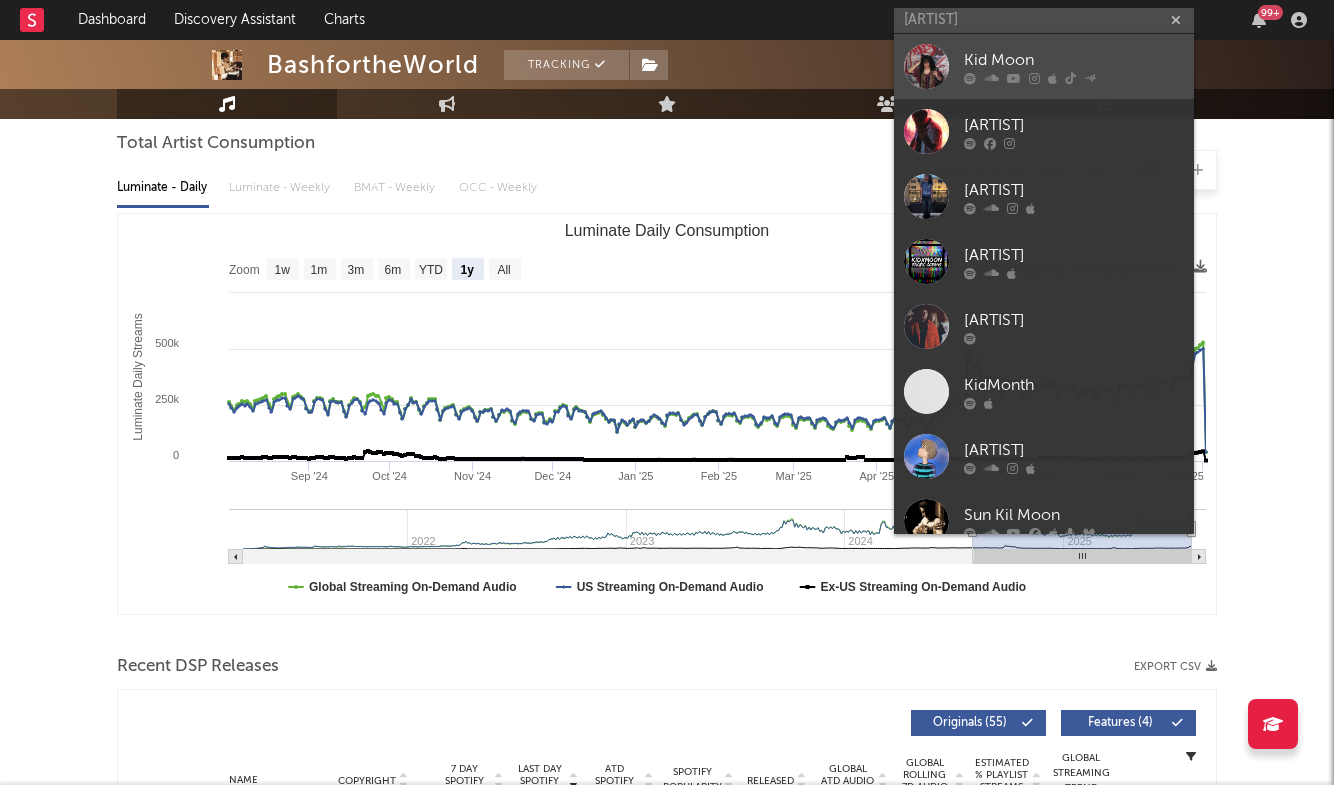 click on "Kid Moon" at bounding box center (1074, 60) 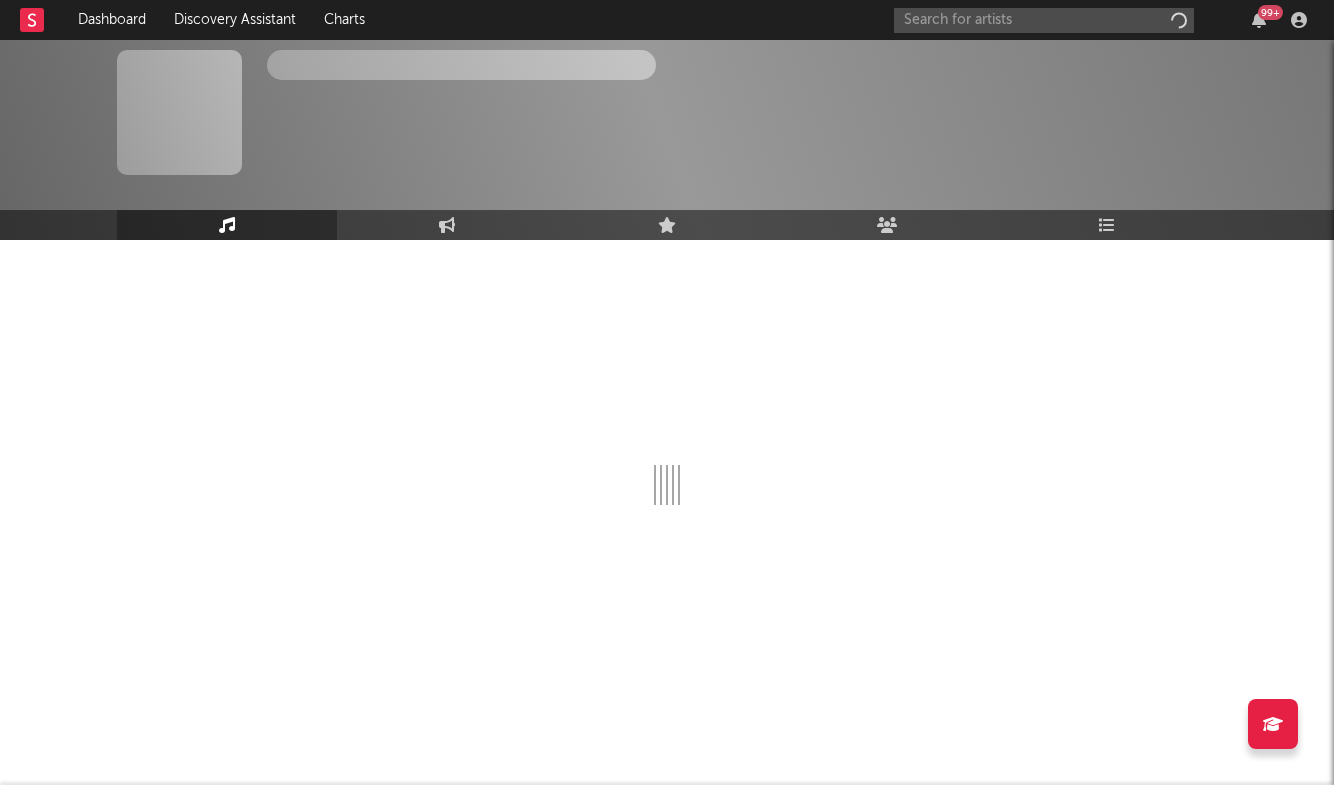 scroll, scrollTop: 0, scrollLeft: 0, axis: both 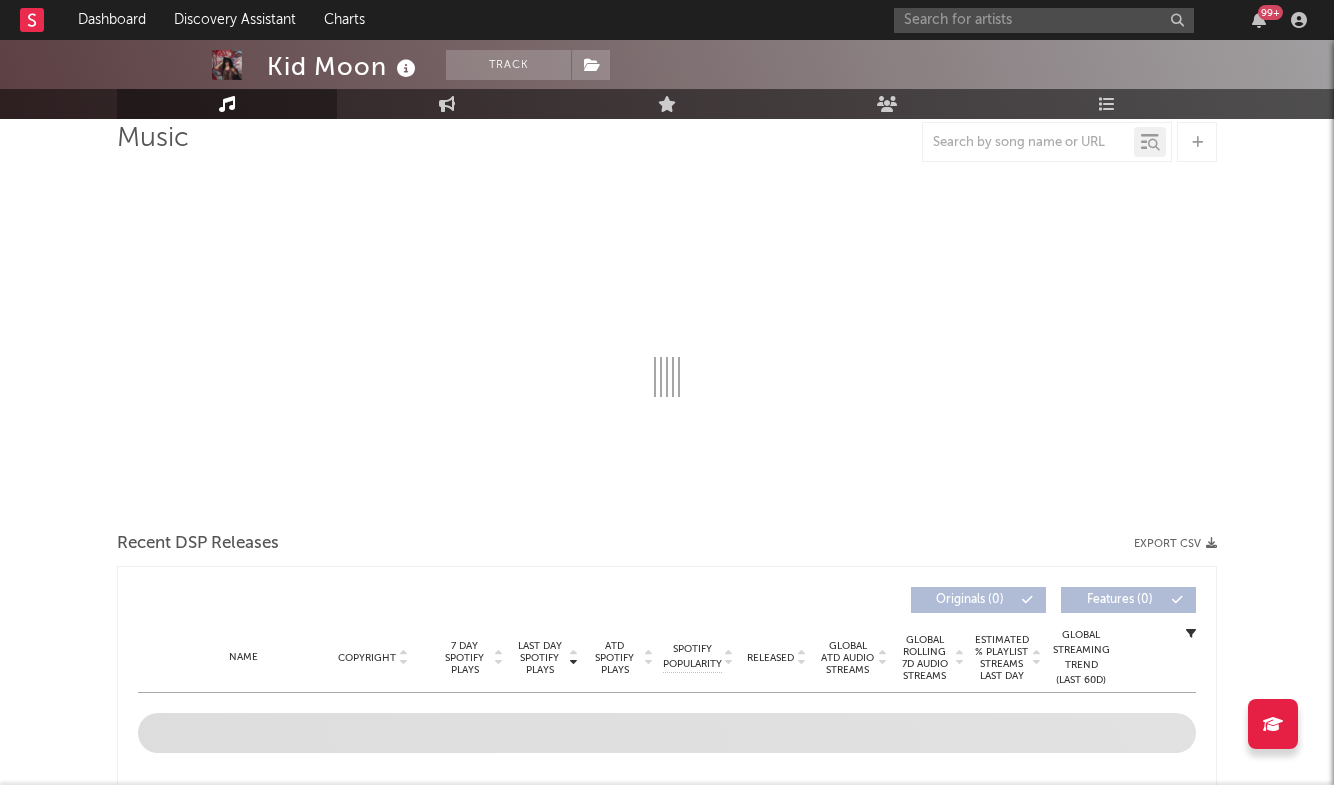 select on "6m" 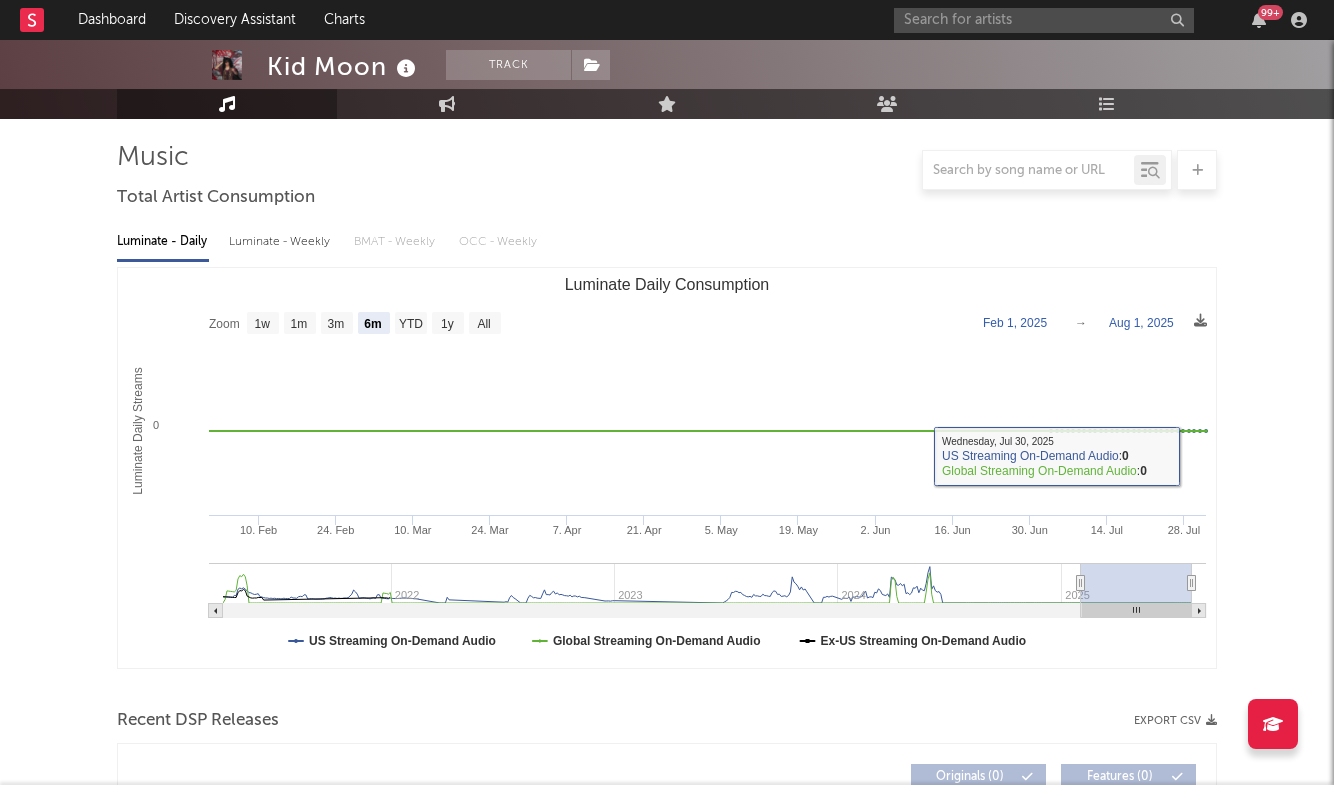 scroll, scrollTop: 123, scrollLeft: 0, axis: vertical 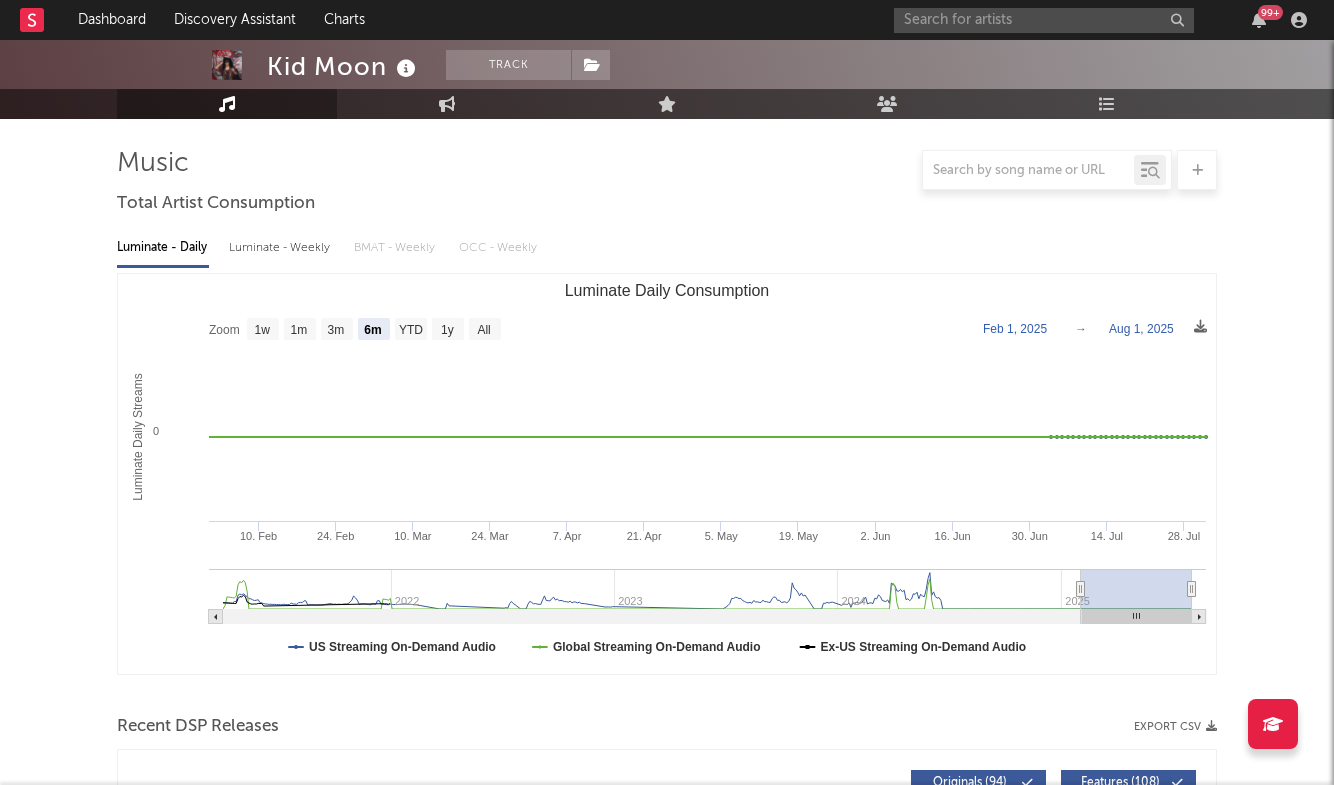 type on "2025-01-30" 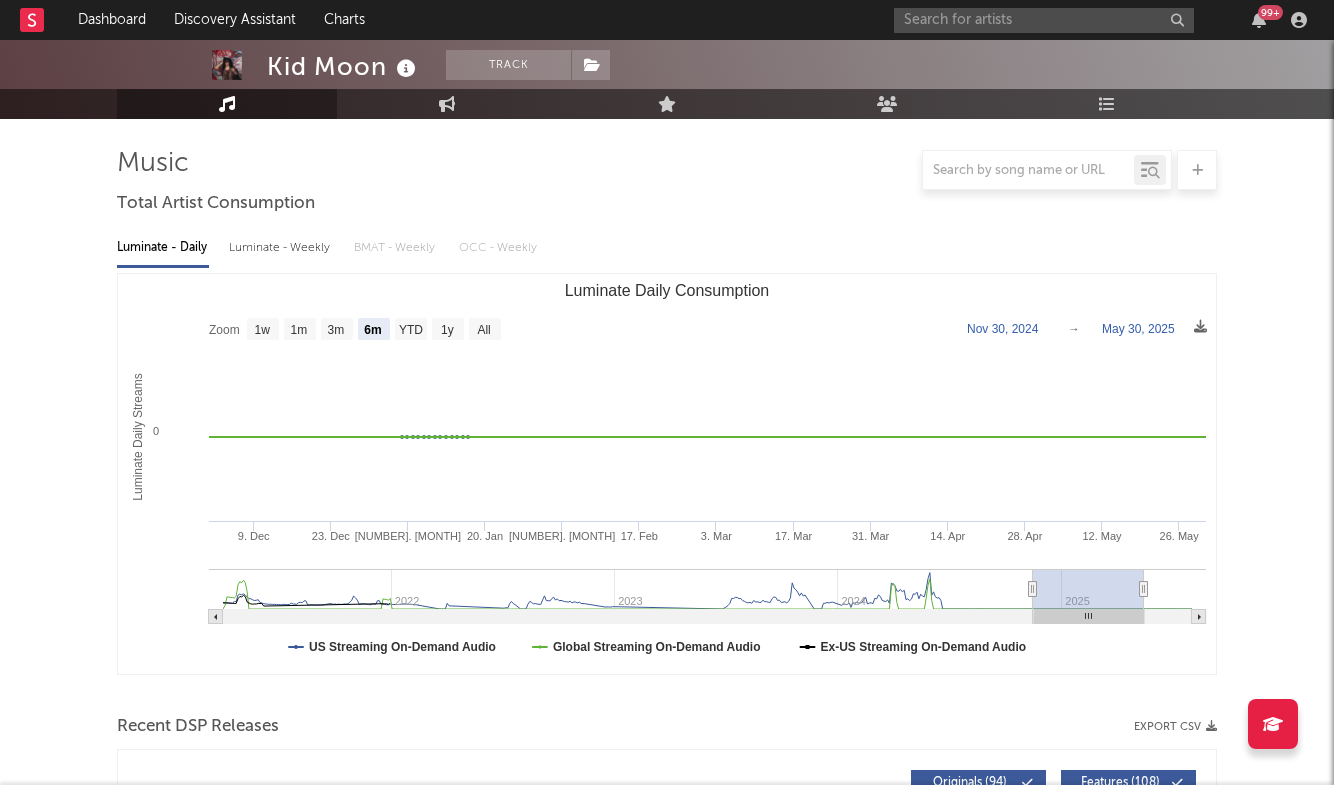 type on "[DATE]" 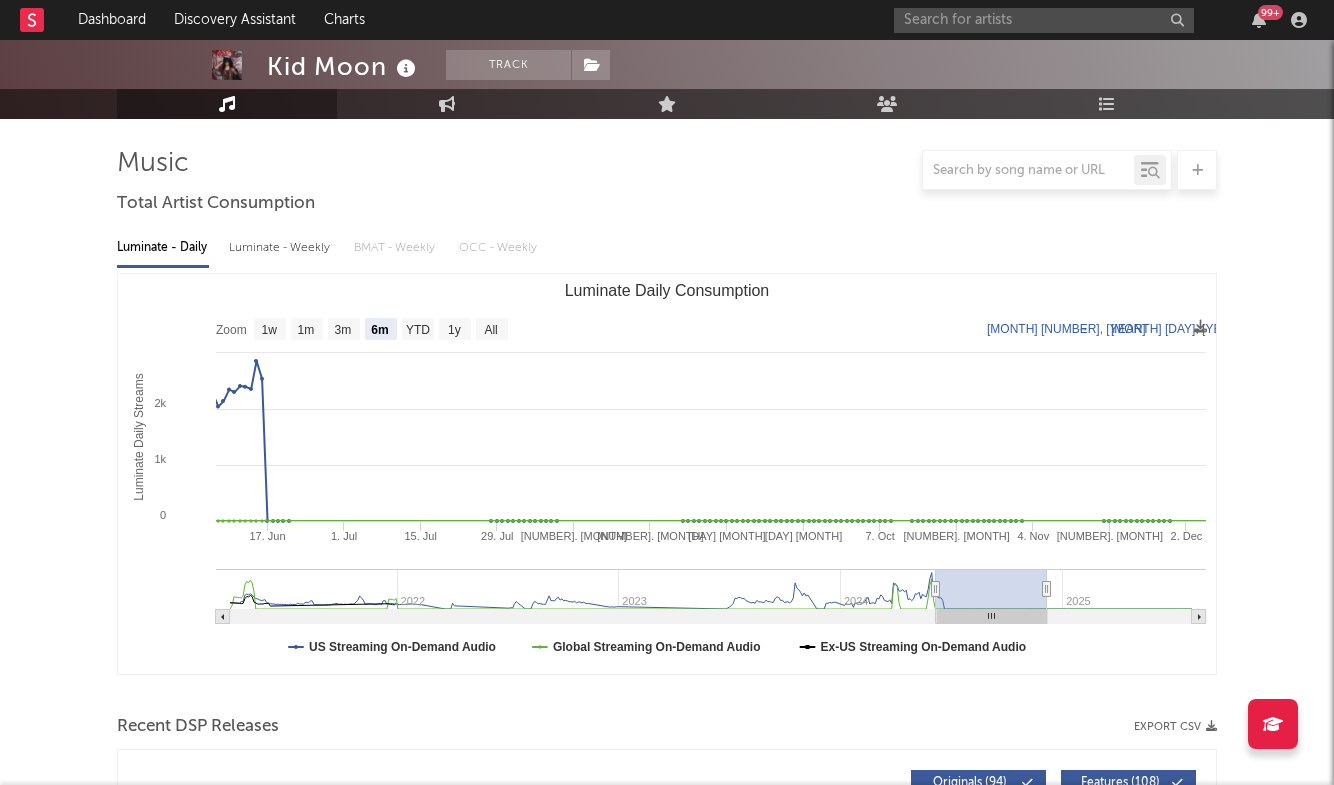 type on "[DATE]" 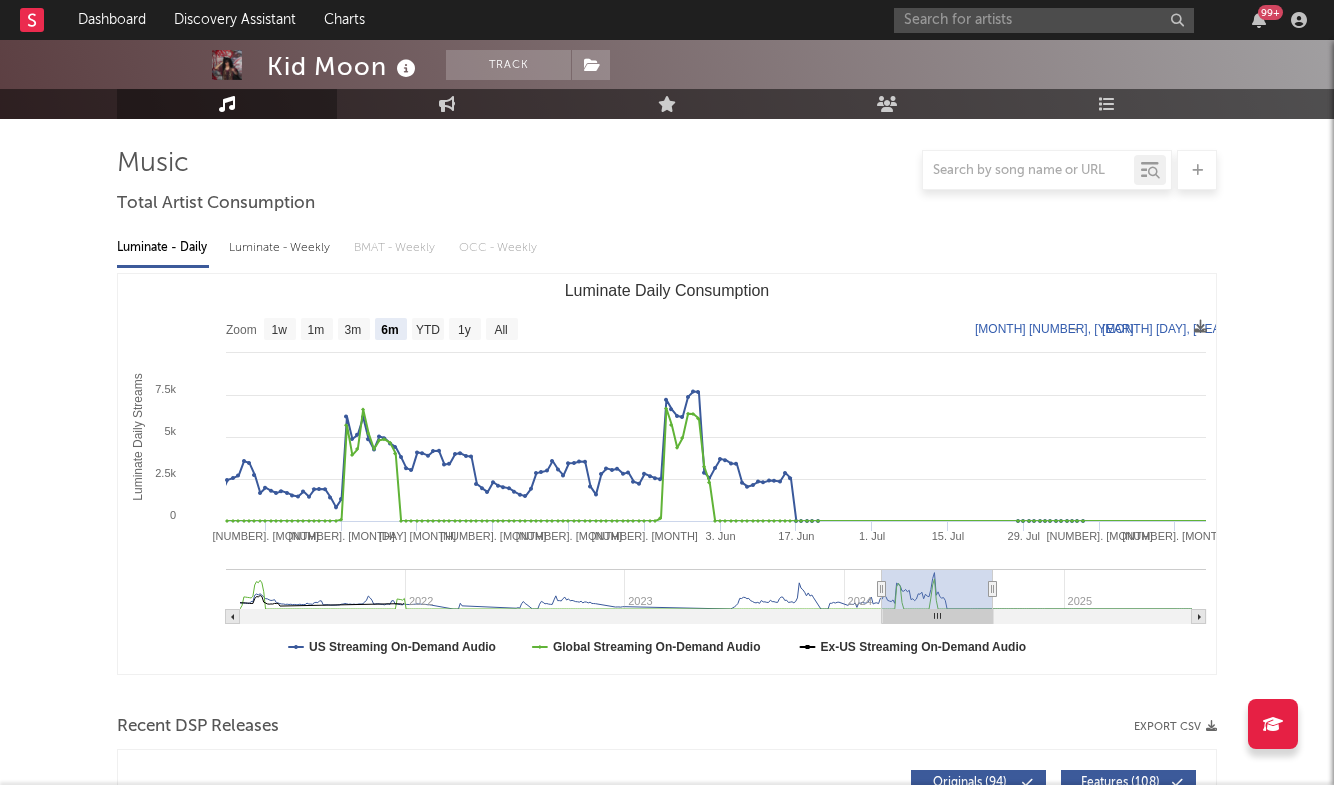 type on "[DATE]" 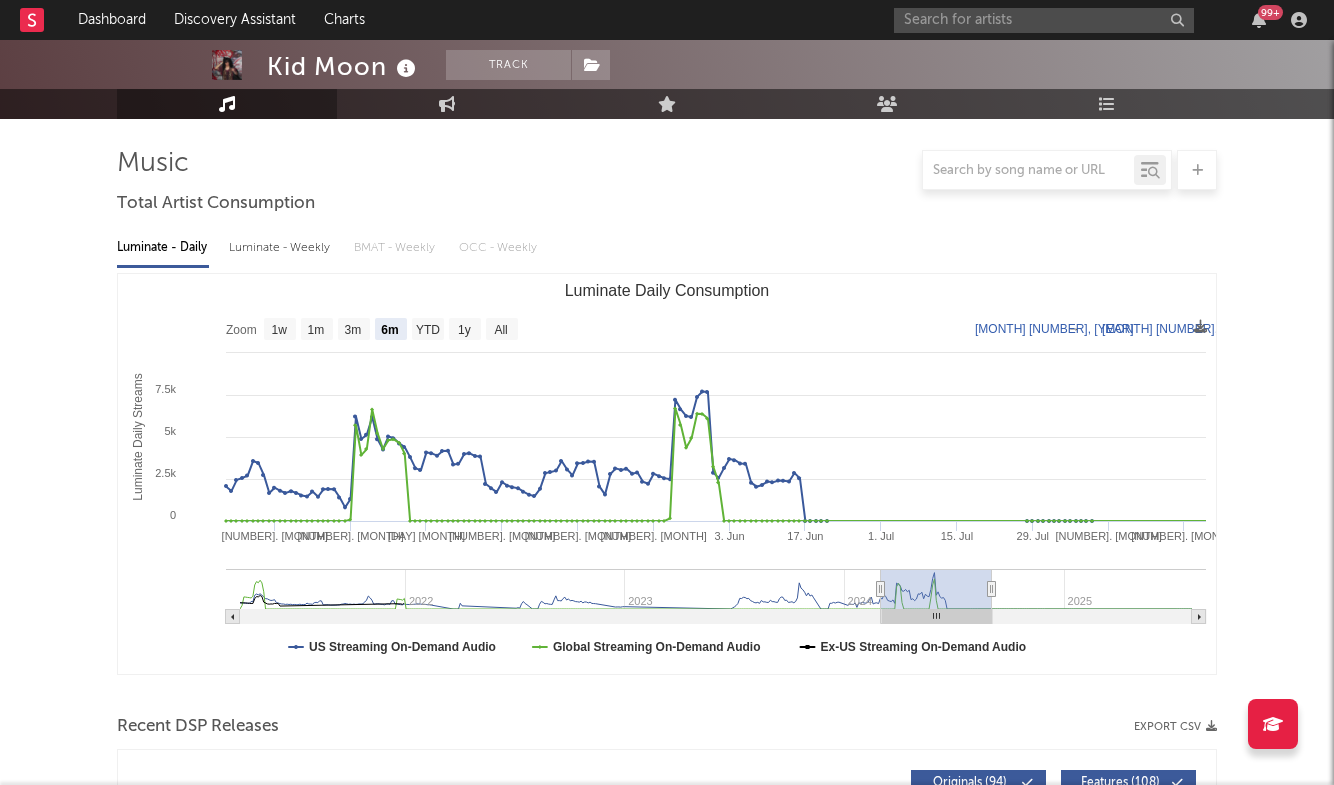 type on "[DATE]" 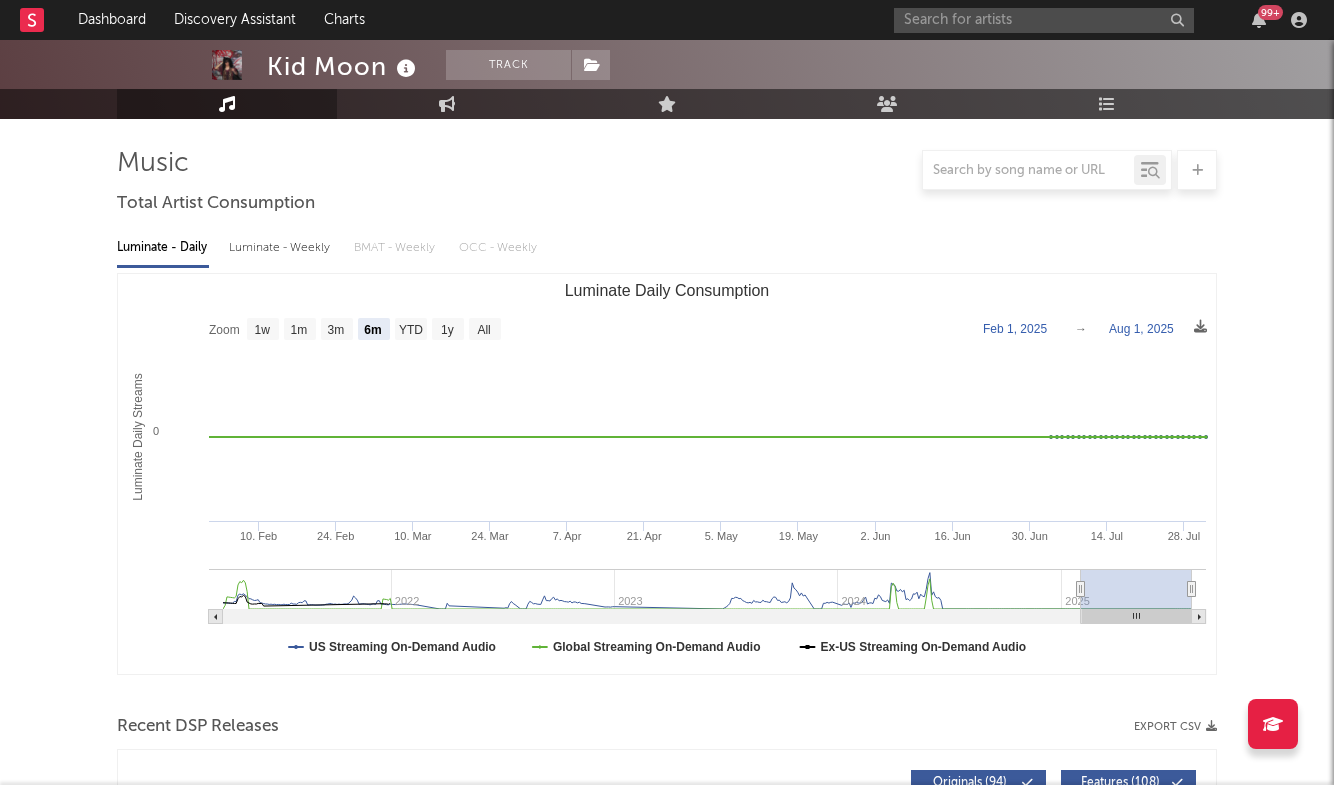 drag, startPoint x: 1120, startPoint y: 589, endPoint x: 1190, endPoint y: 610, distance: 73.082146 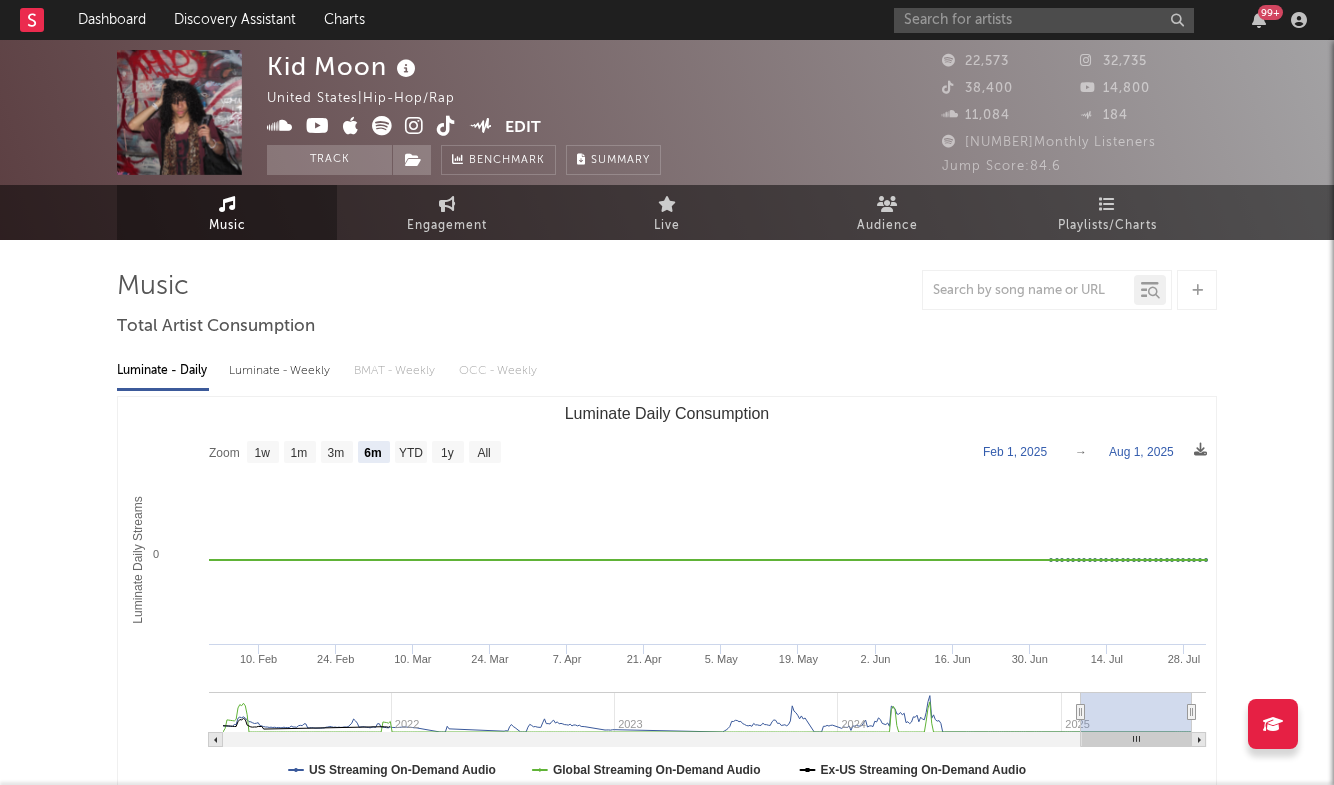scroll, scrollTop: 0, scrollLeft: 0, axis: both 